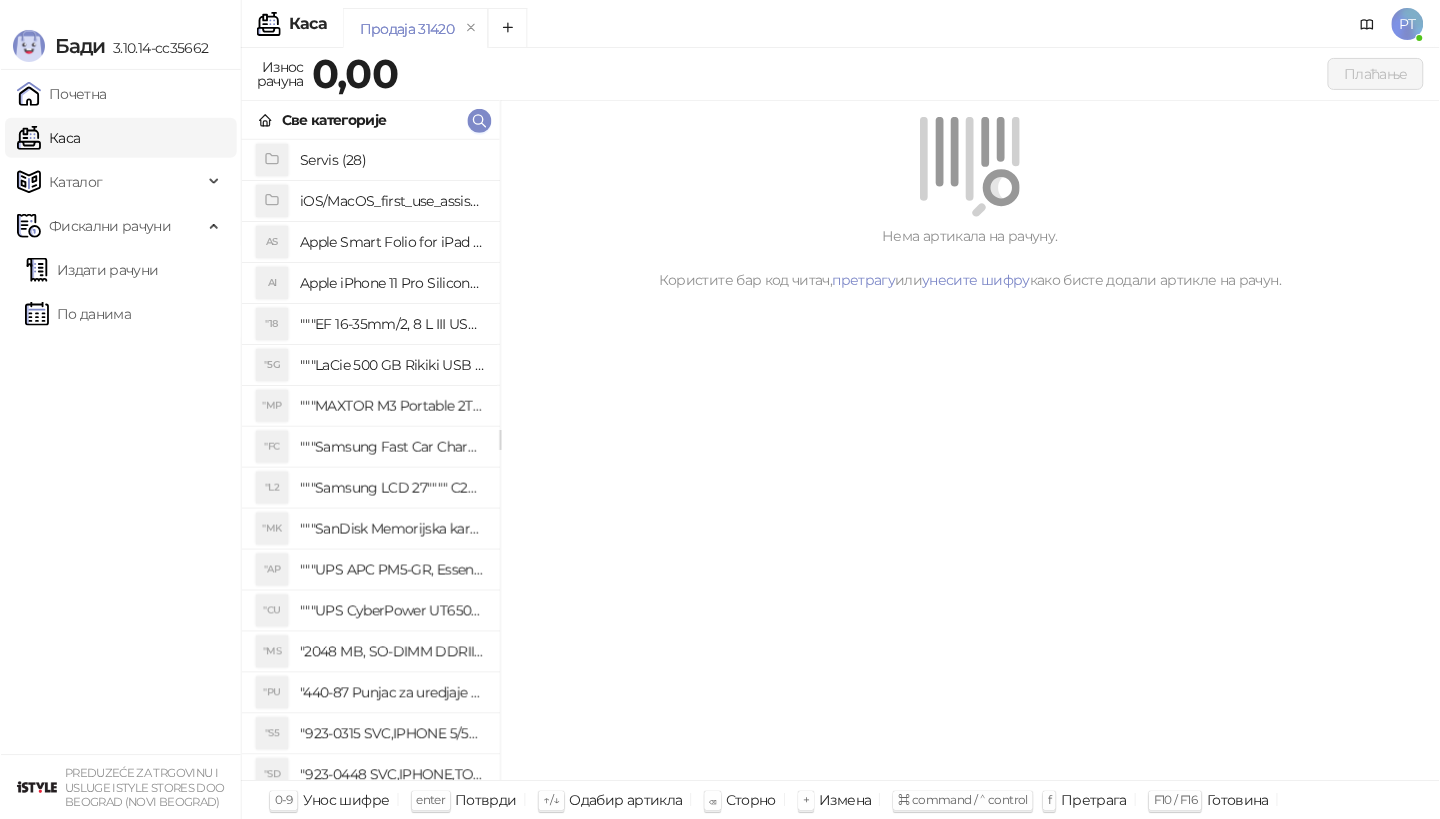 scroll, scrollTop: 0, scrollLeft: 0, axis: both 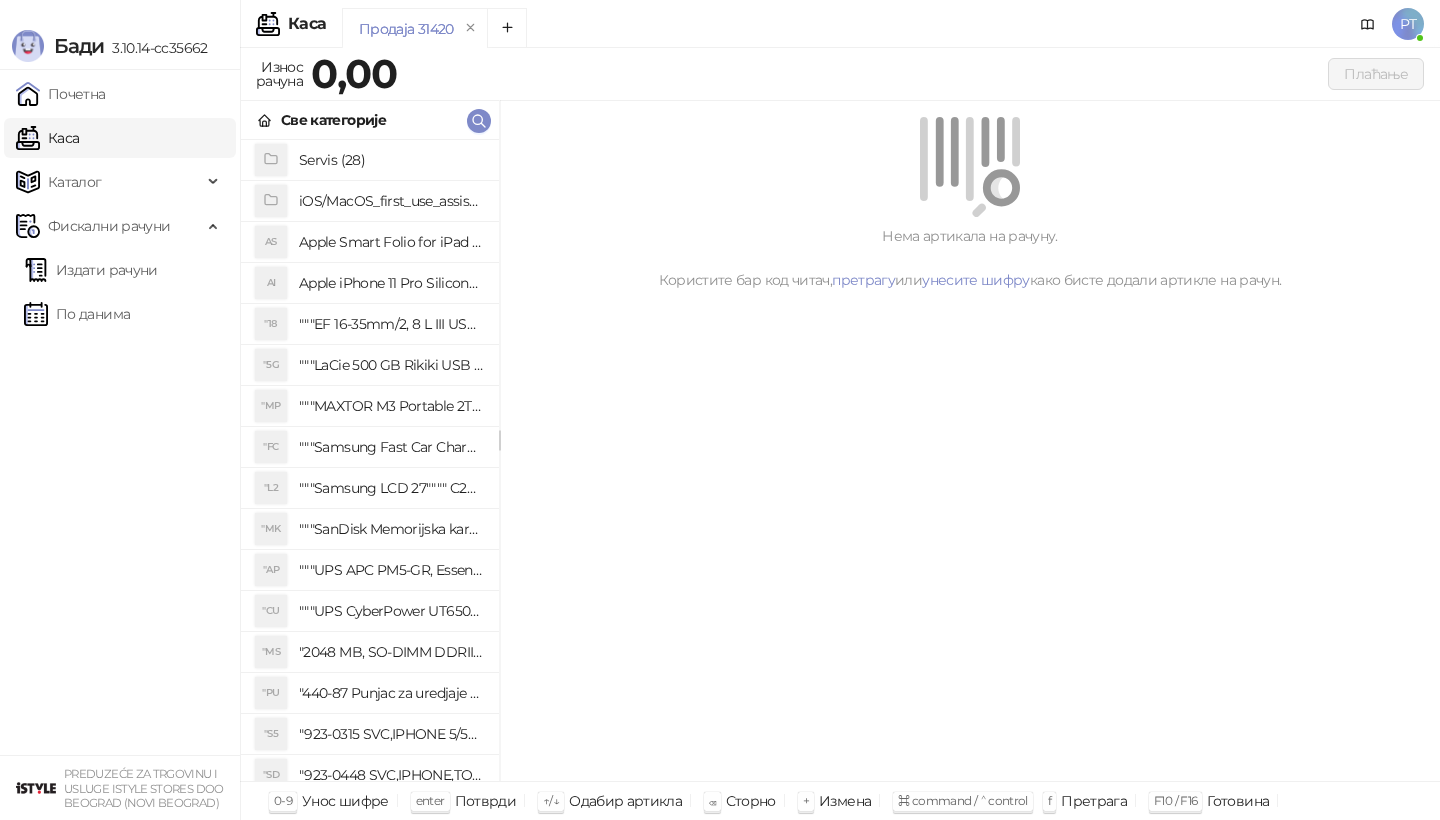 click 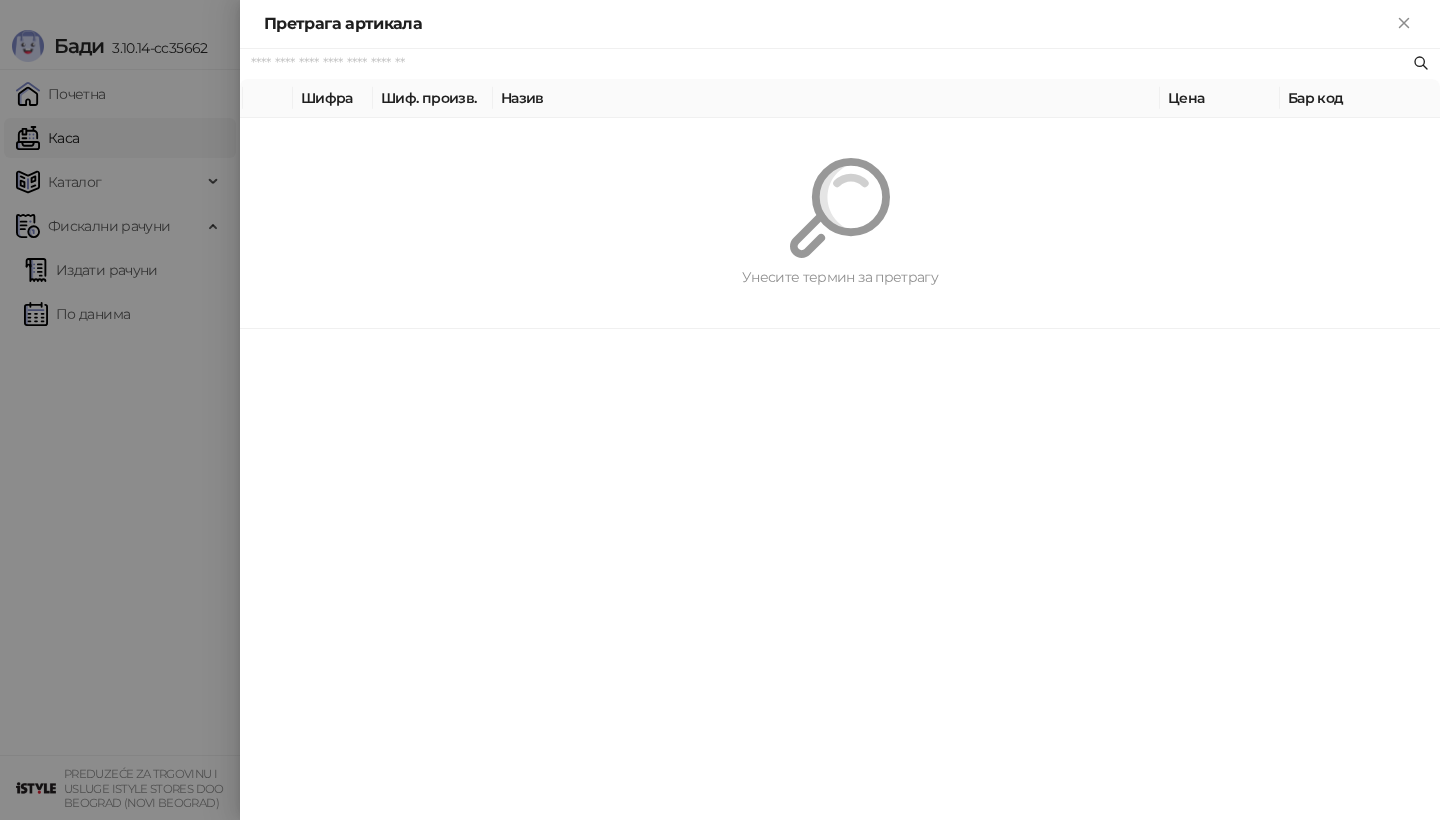 paste on "*********" 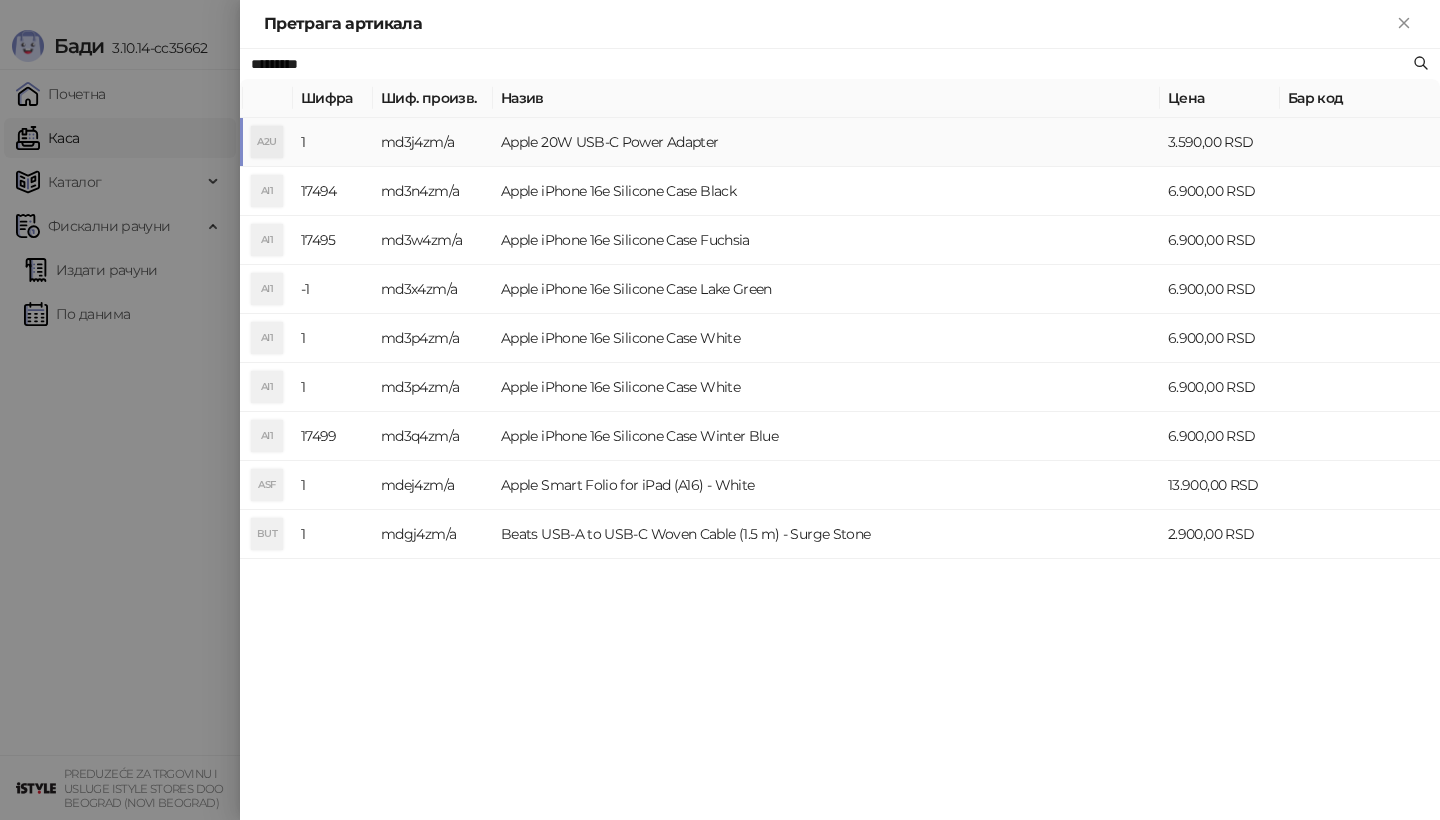 click on "A2U" at bounding box center (267, 142) 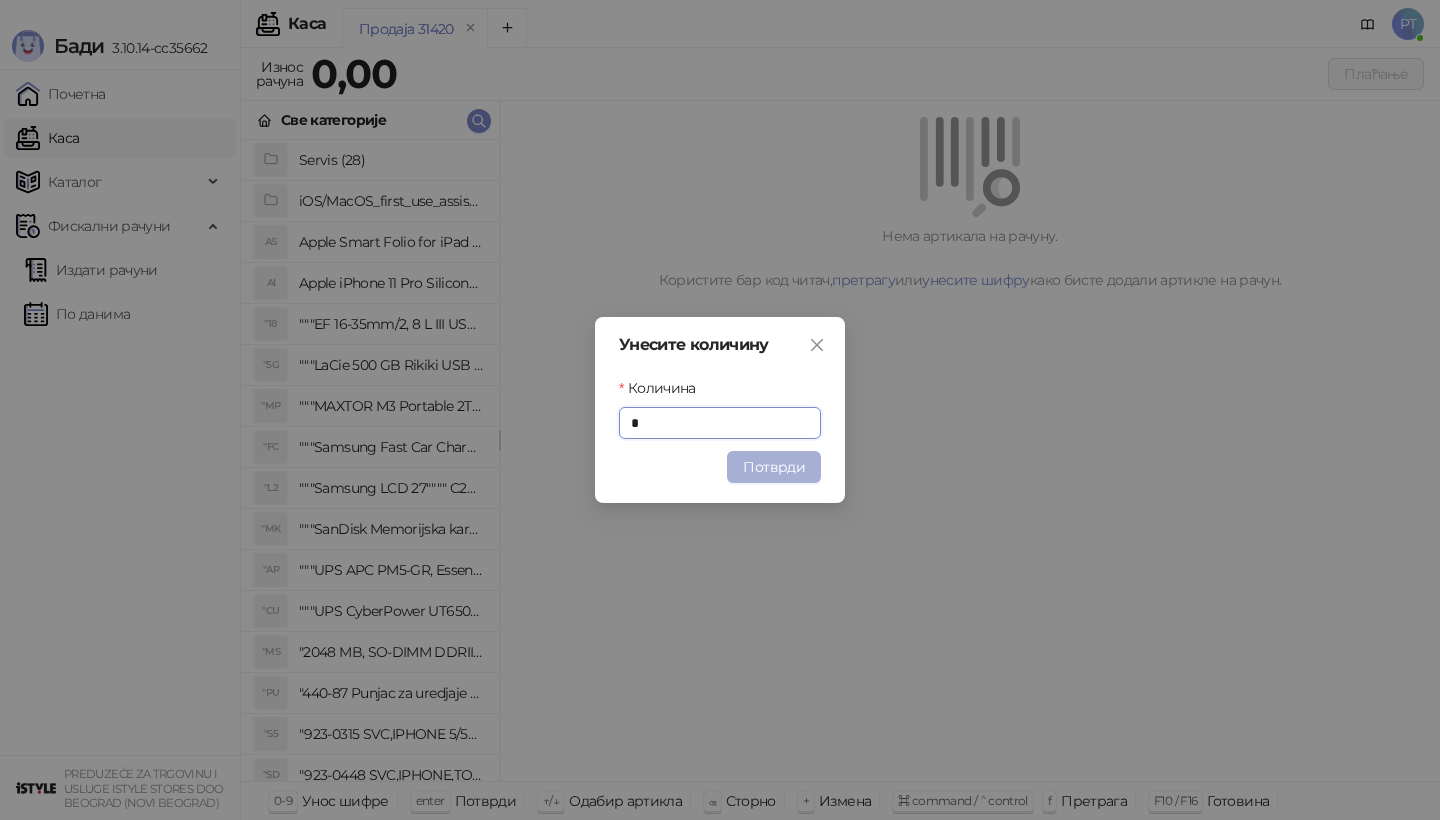 click on "Потврди" at bounding box center (774, 467) 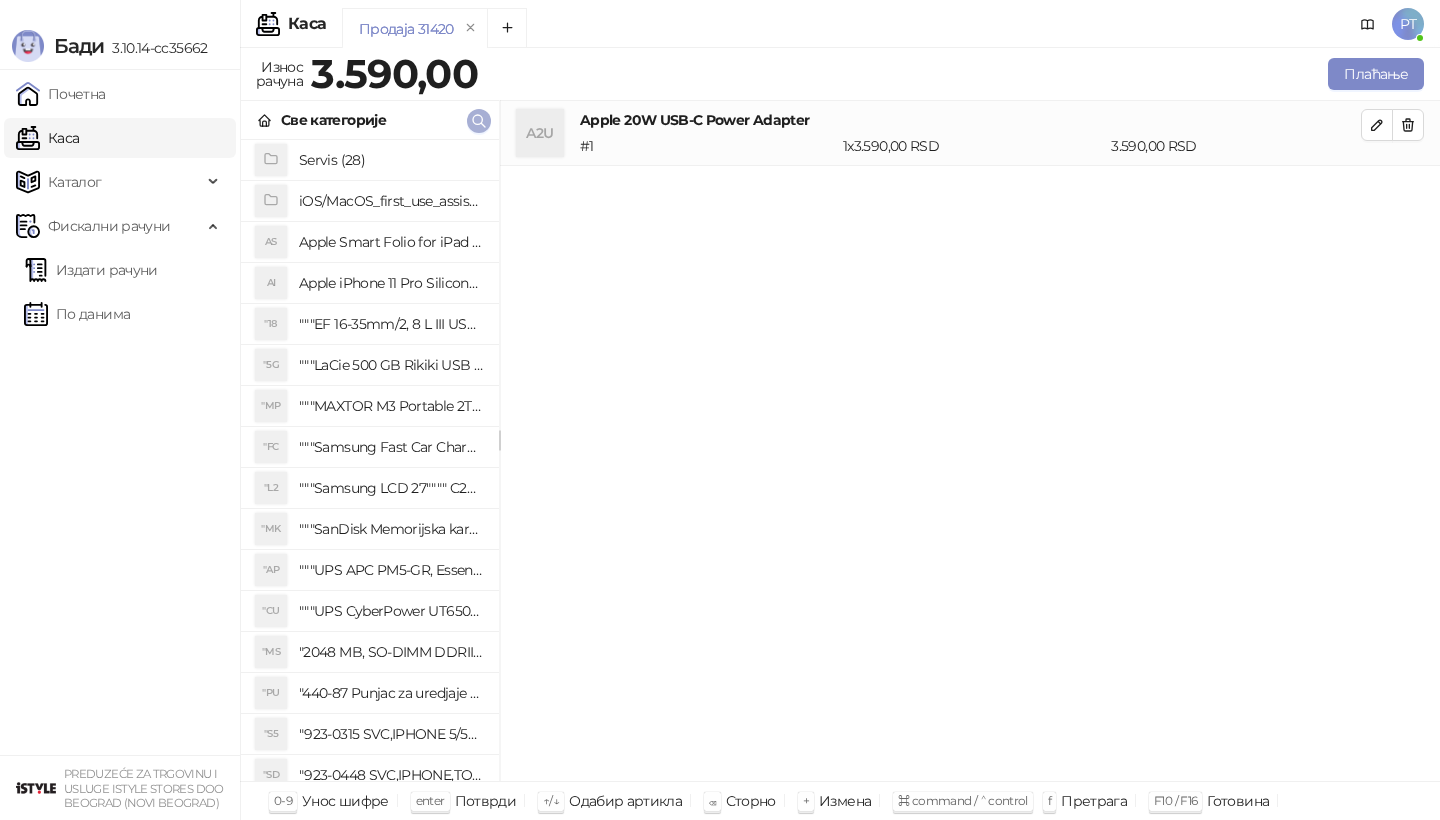 click 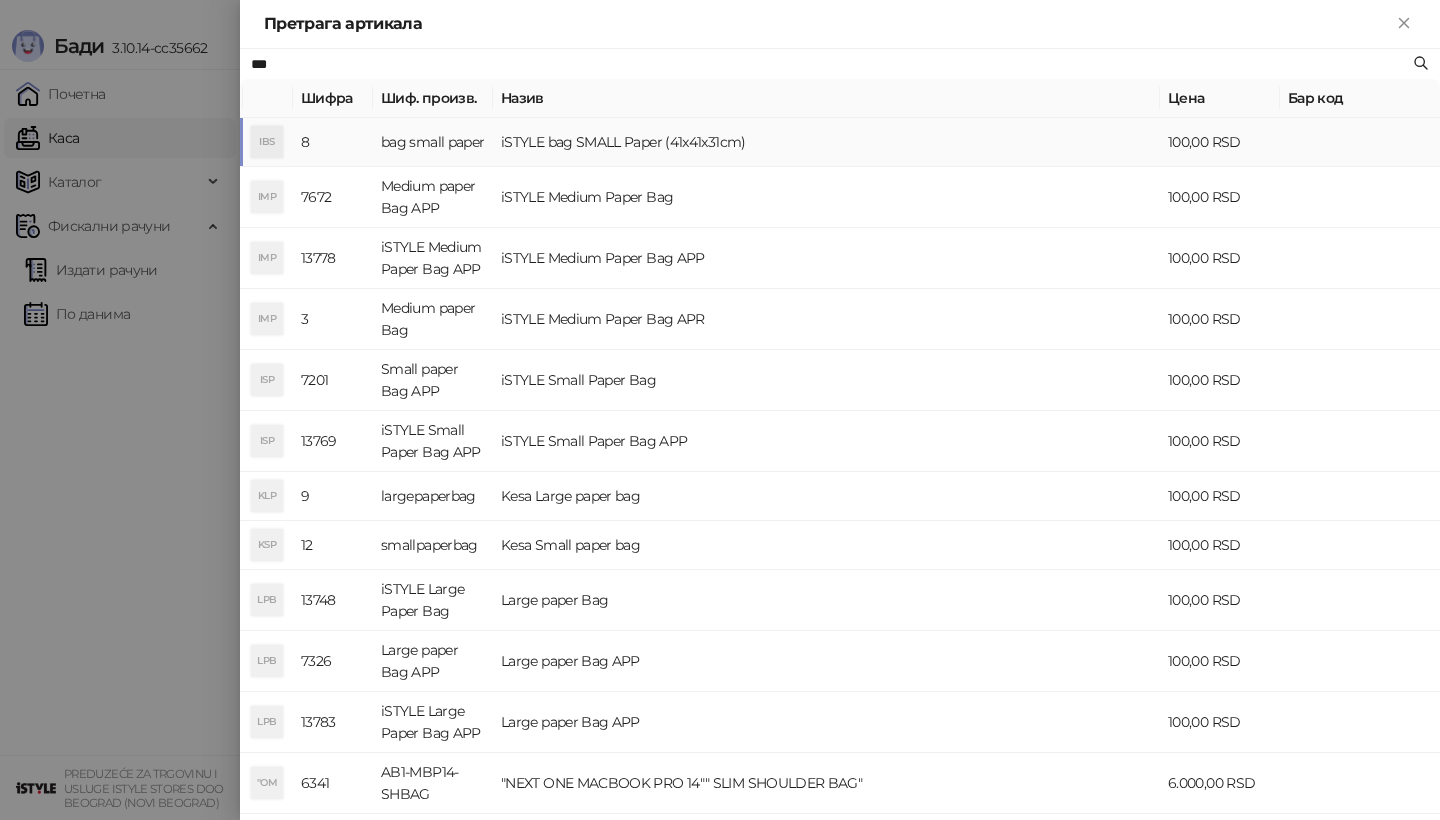 type on "***" 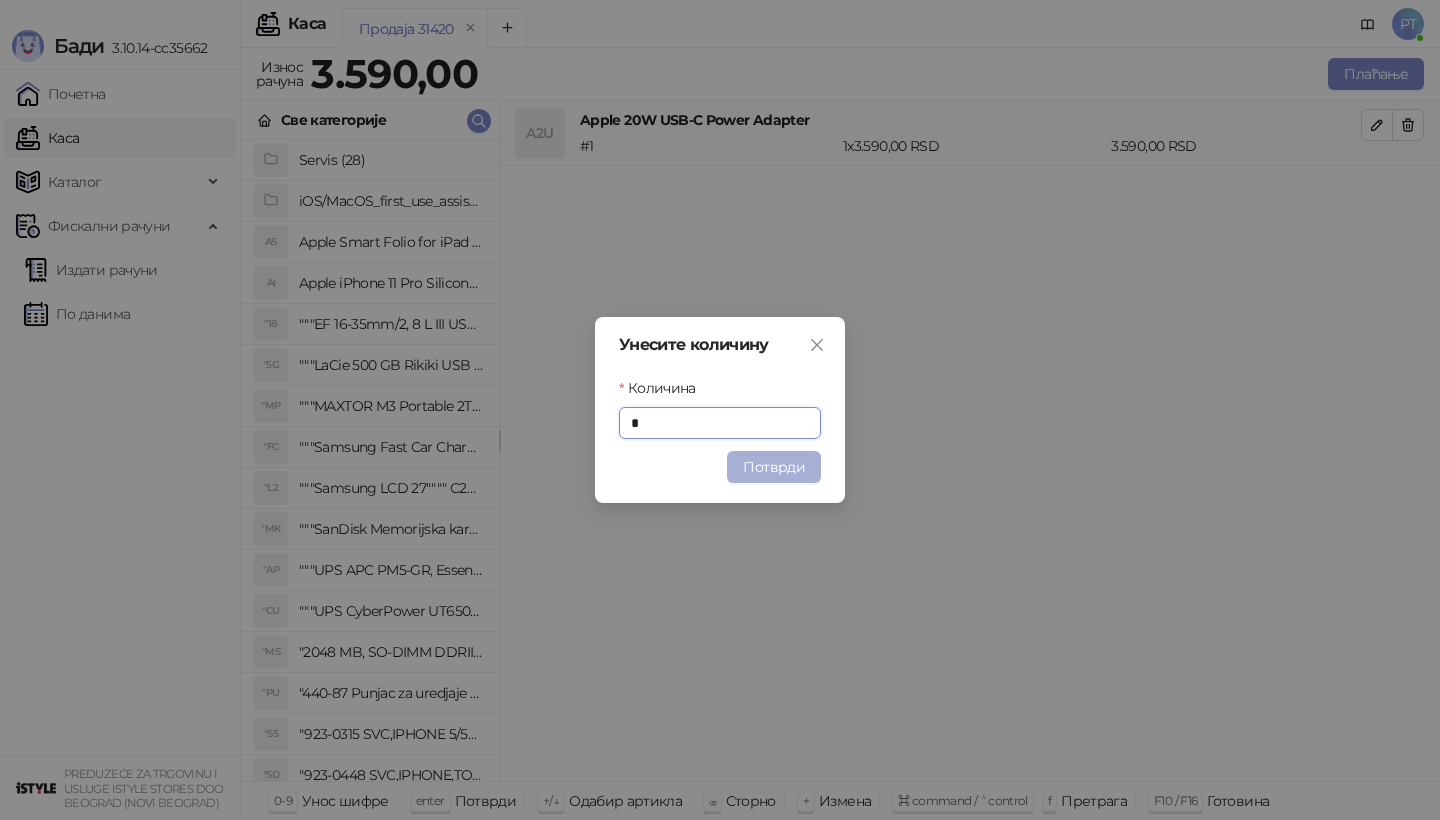 click on "Потврди" at bounding box center [774, 467] 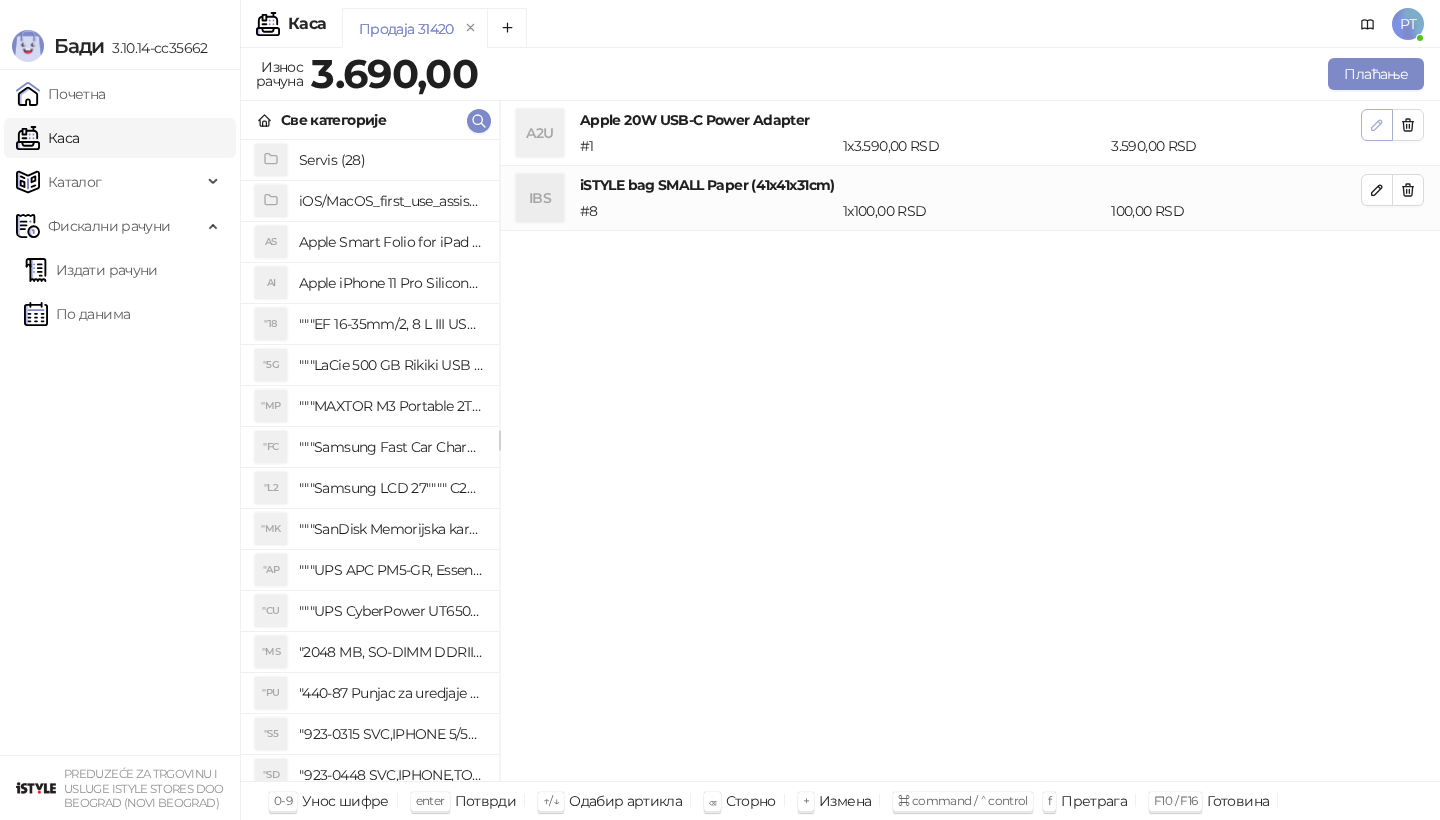 click at bounding box center [1377, 125] 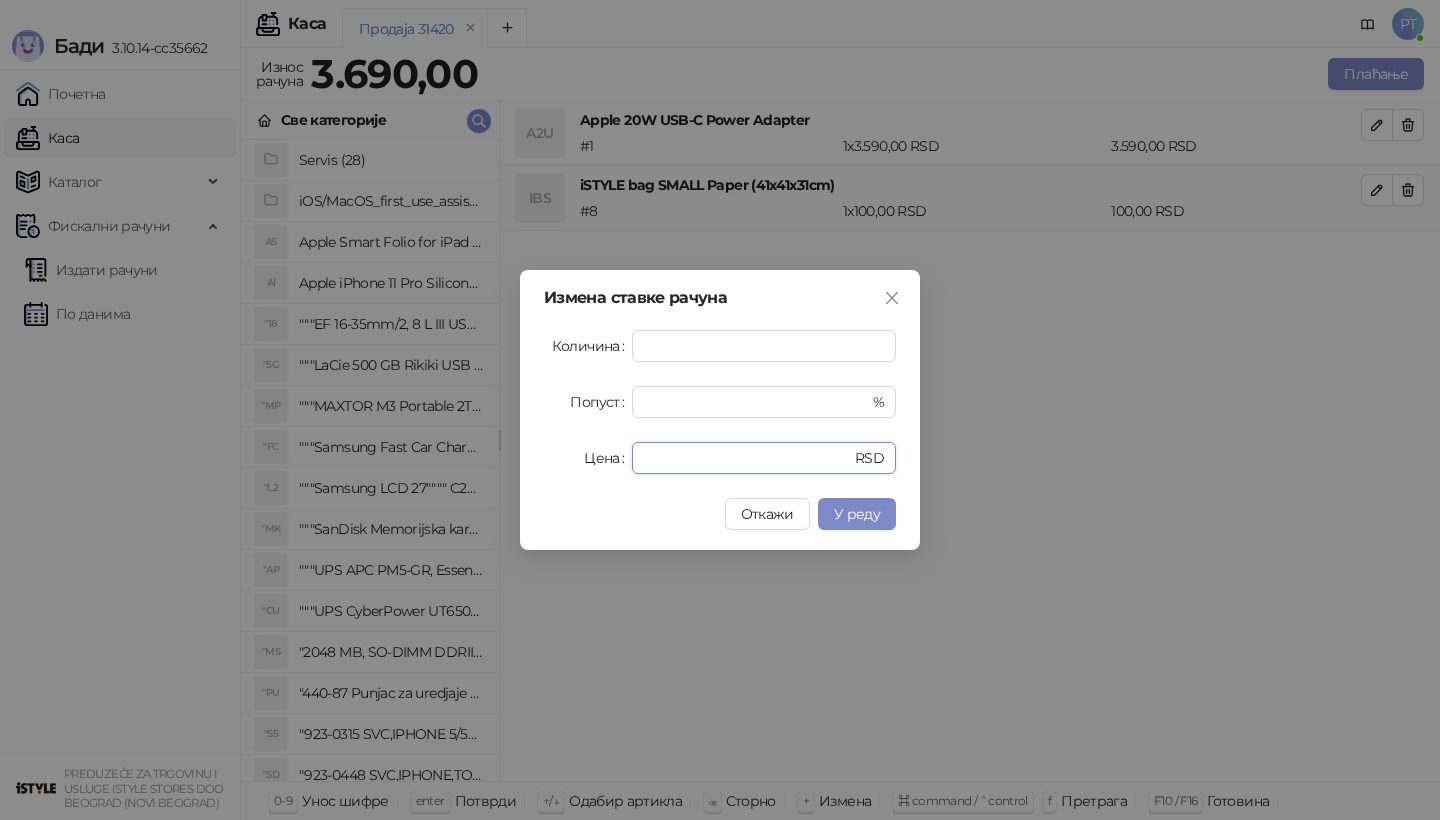 drag, startPoint x: 681, startPoint y: 455, endPoint x: 438, endPoint y: 455, distance: 243 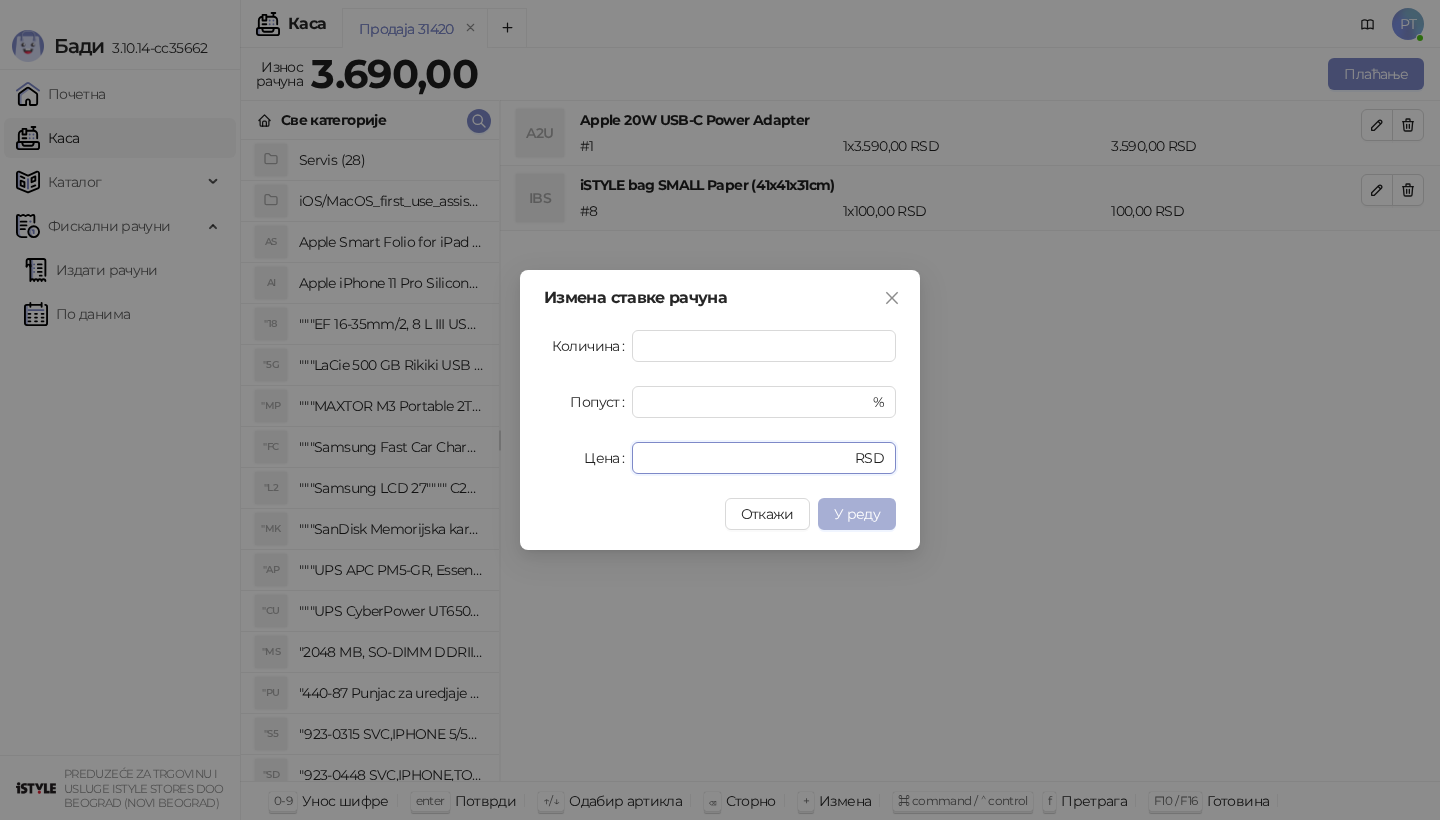 type on "****" 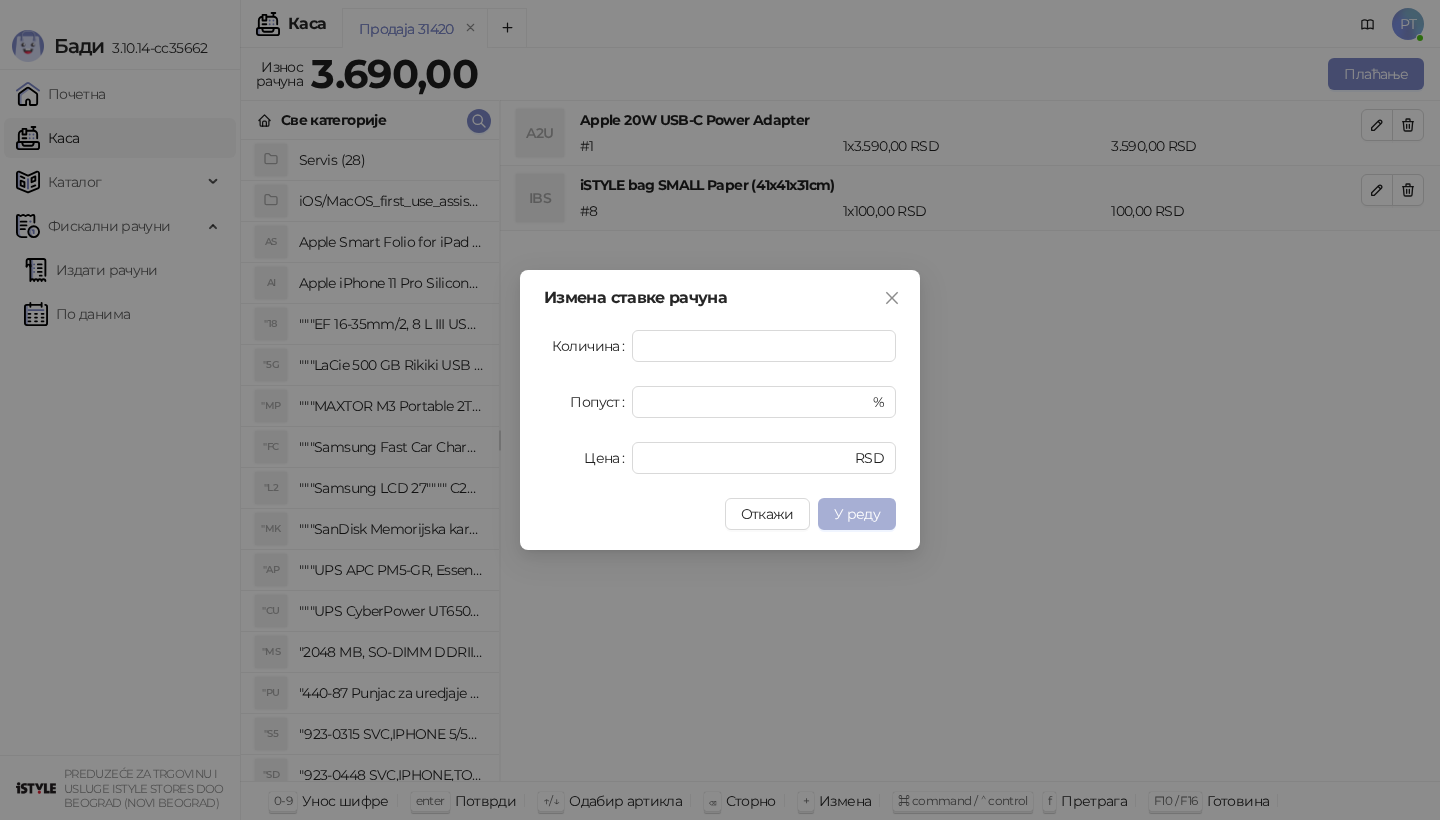 click on "У реду" at bounding box center (857, 514) 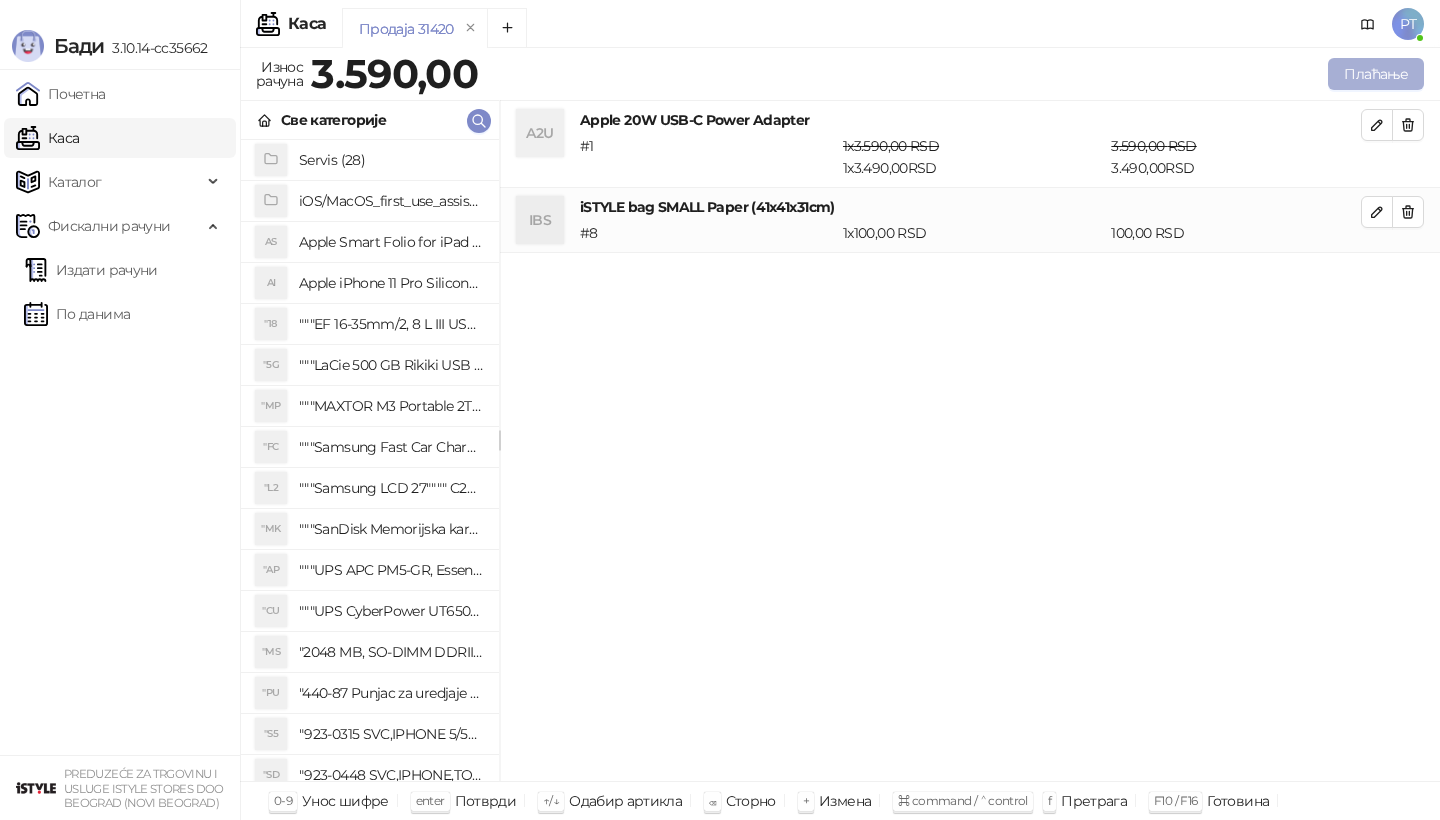 click on "Плаћање" at bounding box center [1376, 74] 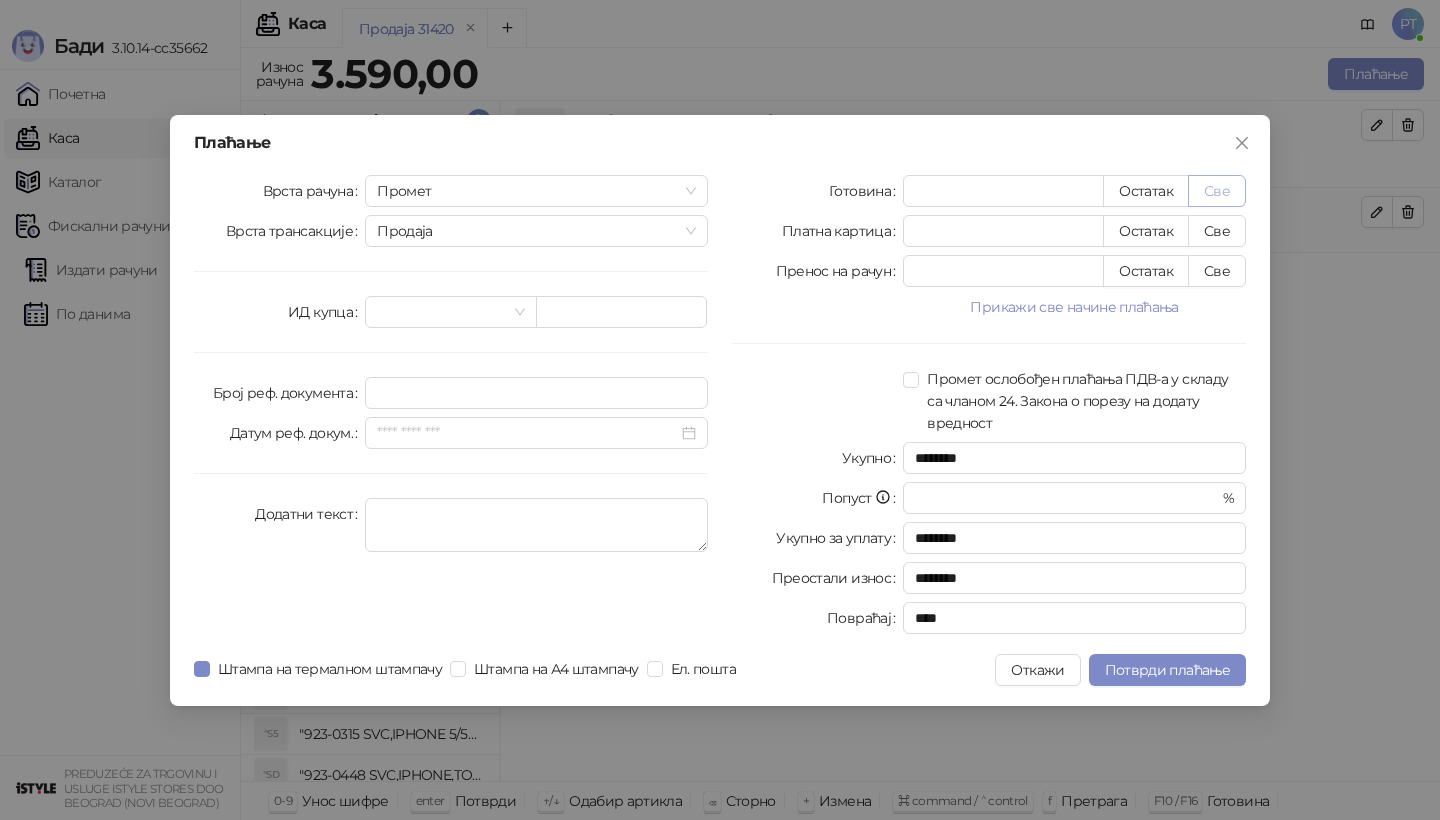 click on "Све" at bounding box center (1217, 191) 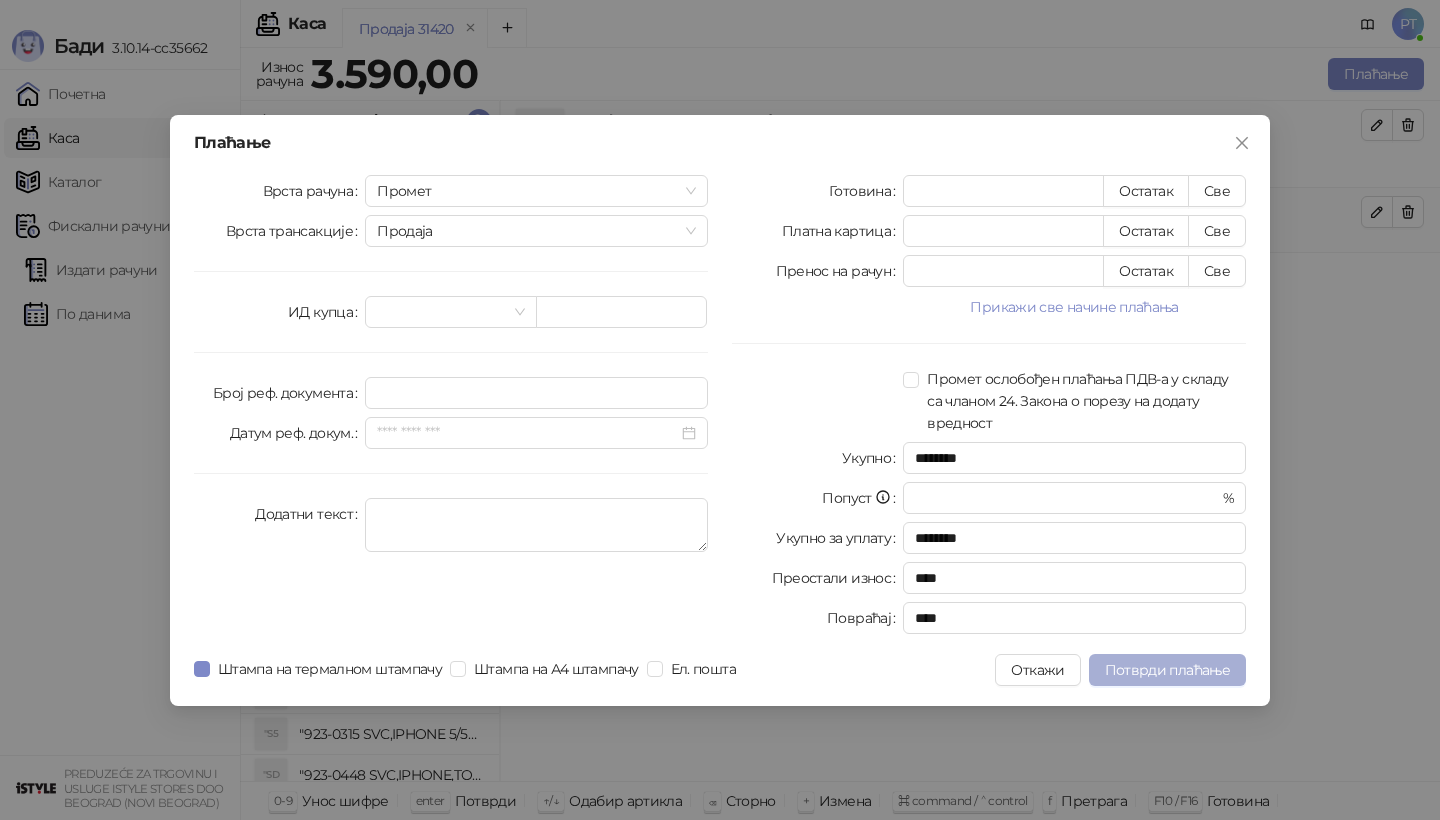 click on "Потврди плаћање" at bounding box center (1167, 670) 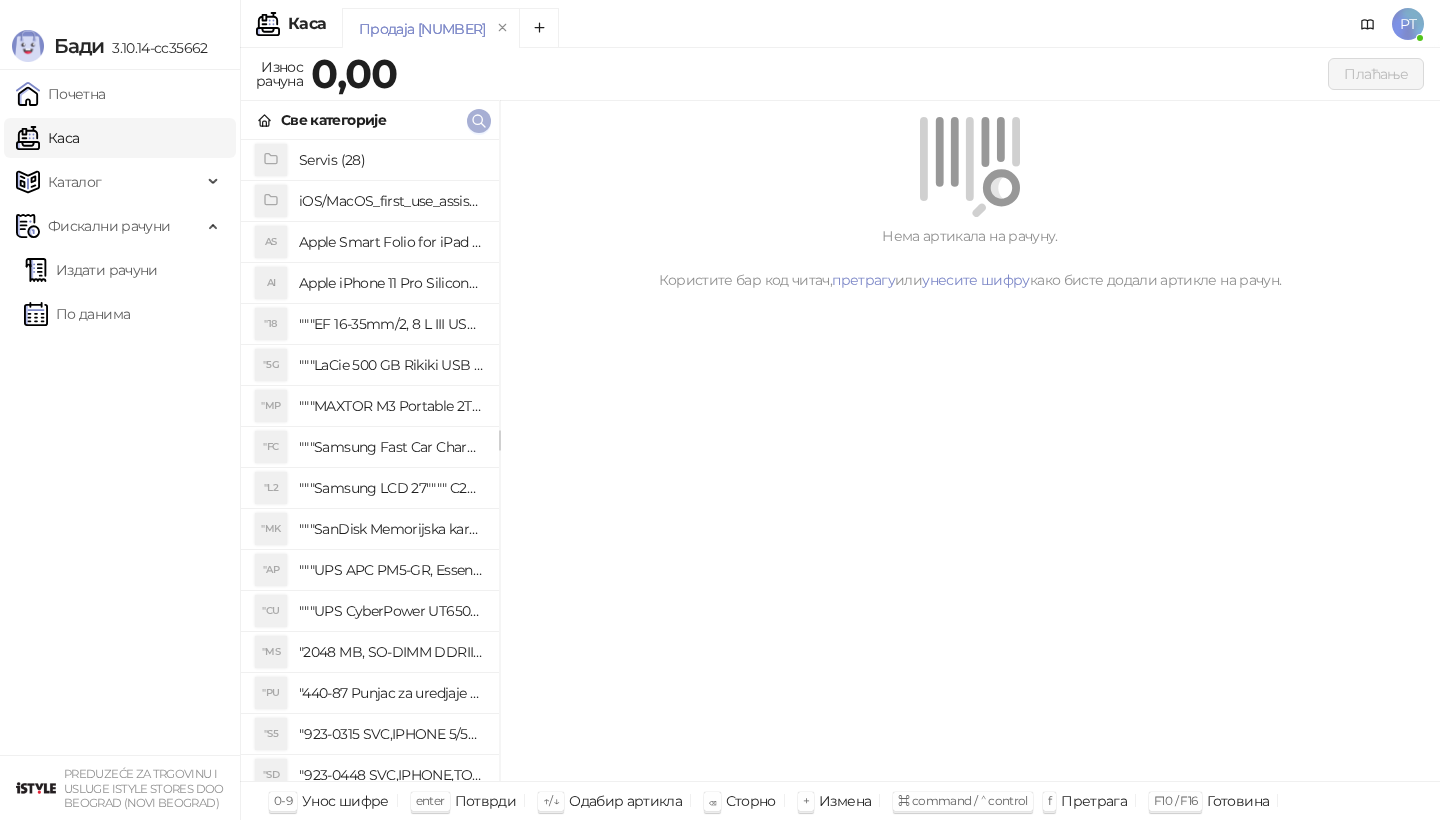 click at bounding box center [479, 121] 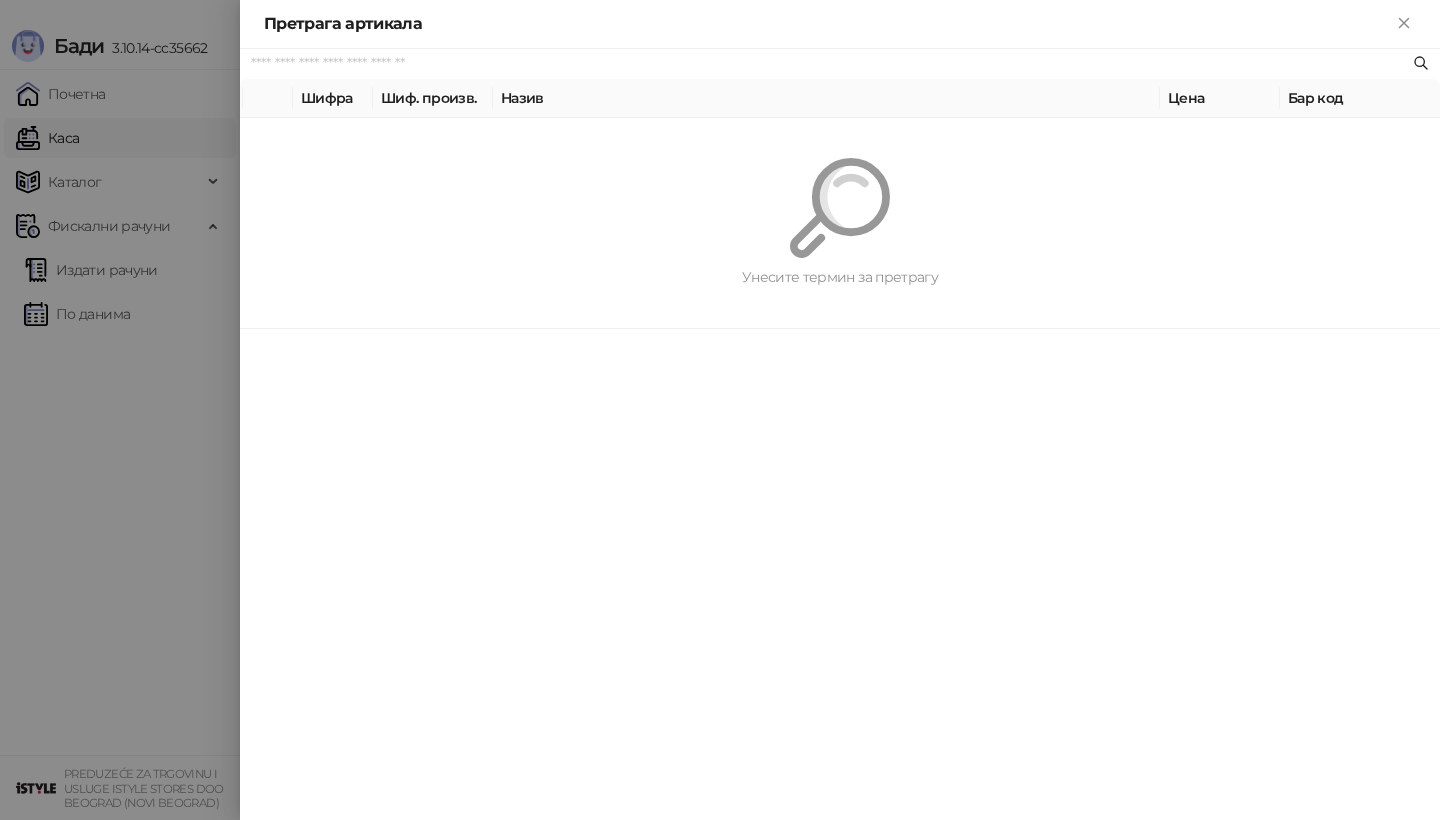 paste on "*********" 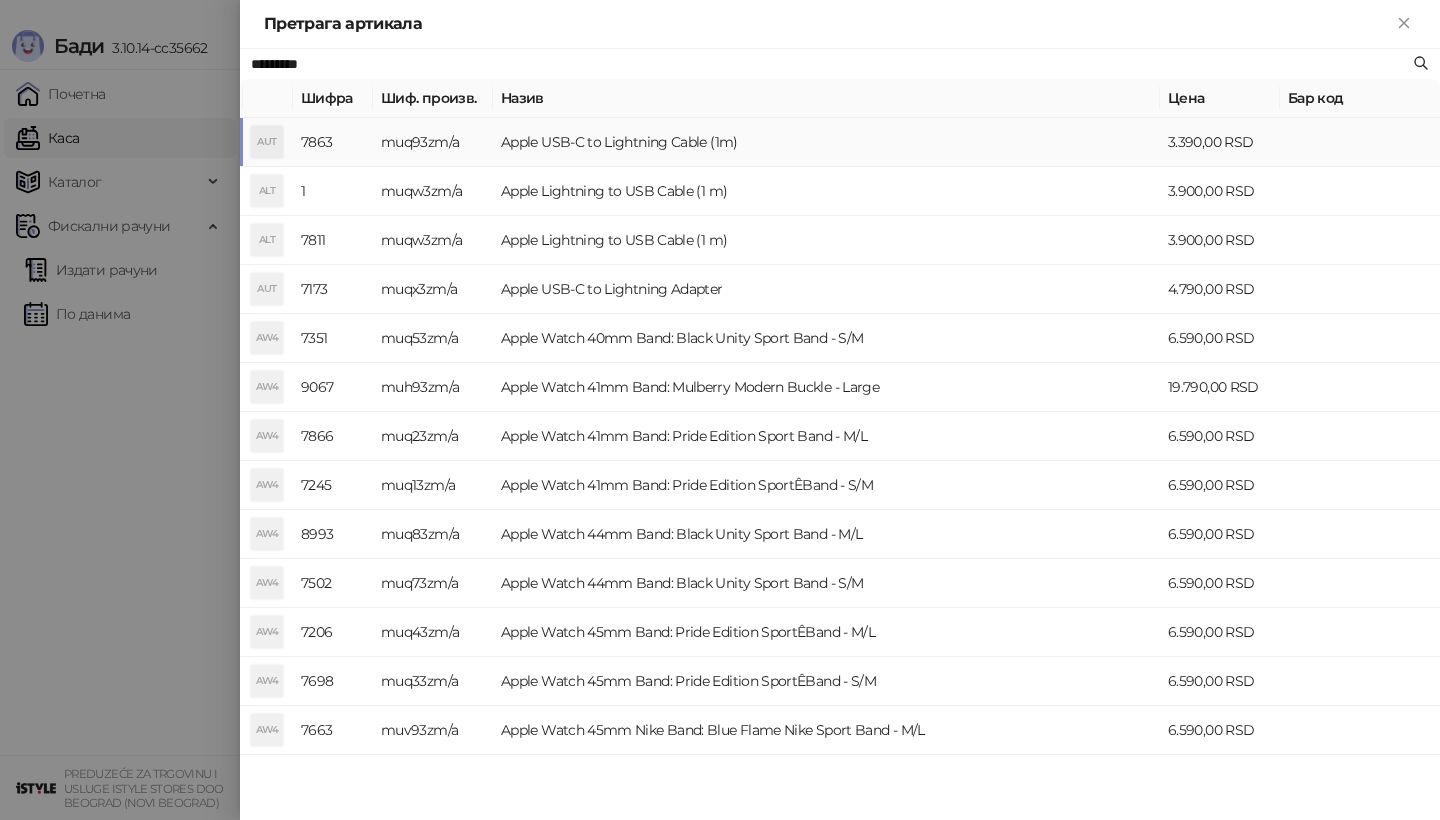 click on "AUT" at bounding box center [267, 142] 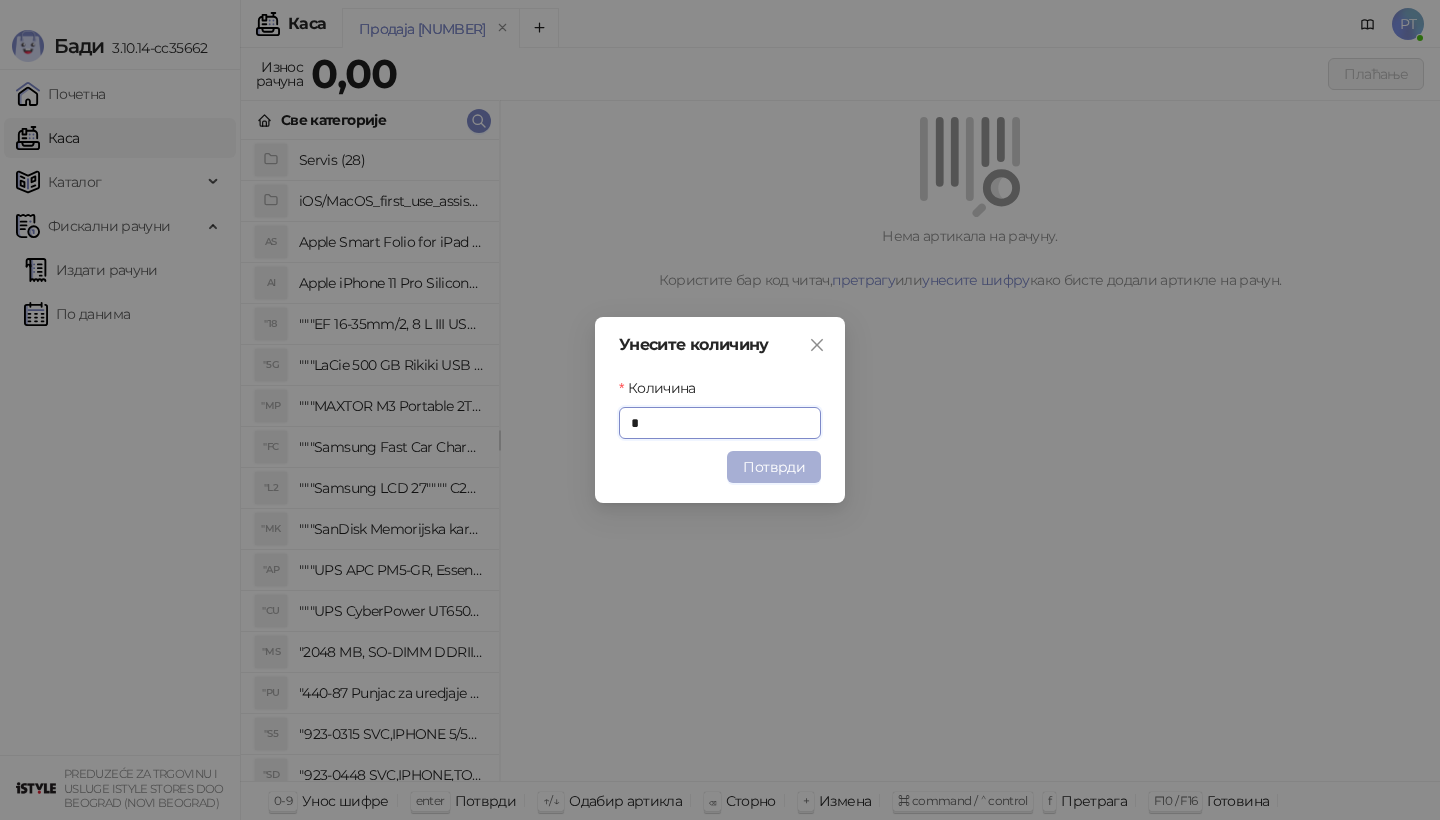 click on "Потврди" at bounding box center (774, 467) 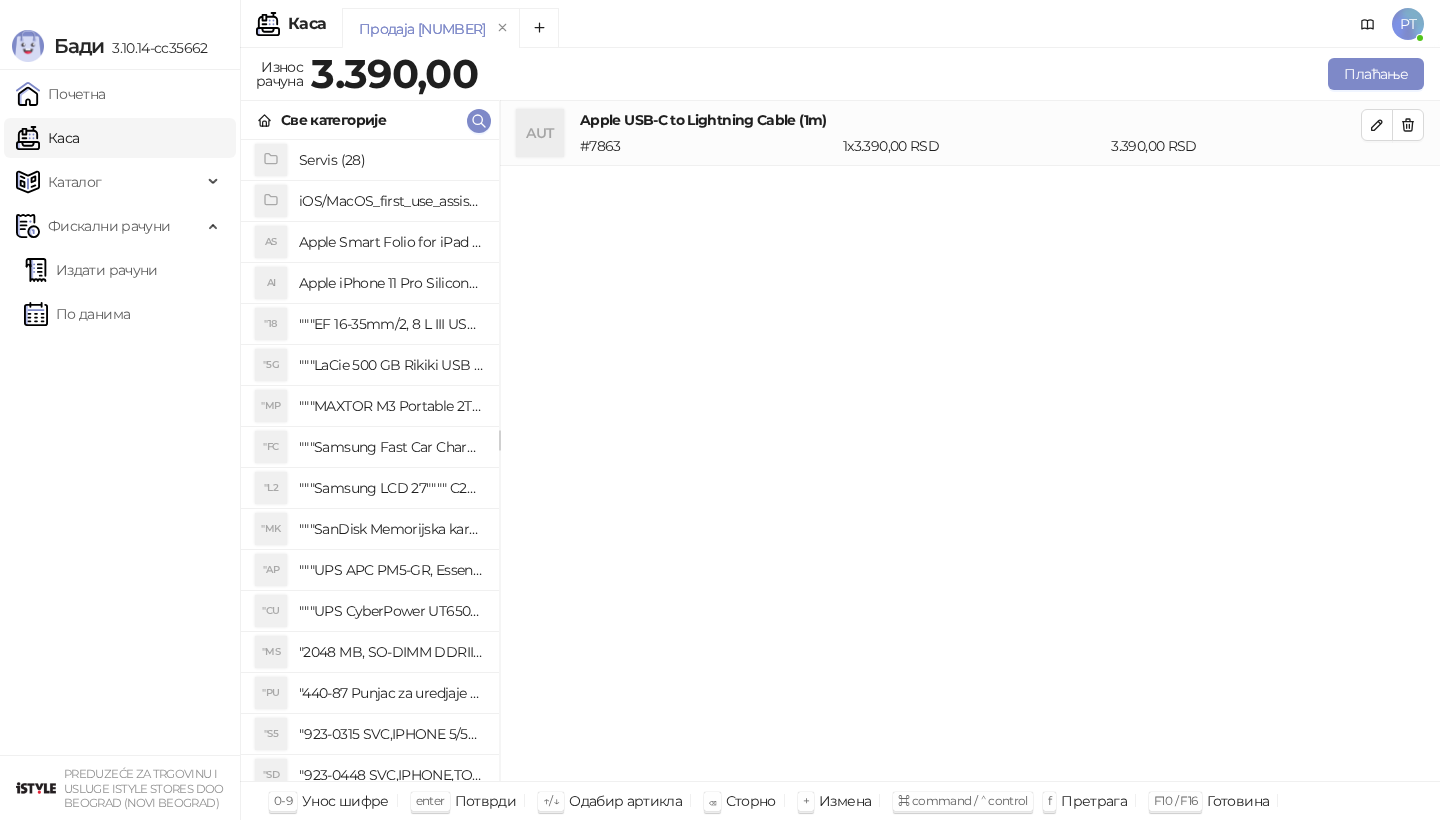 click on "Све категорије" at bounding box center [370, 120] 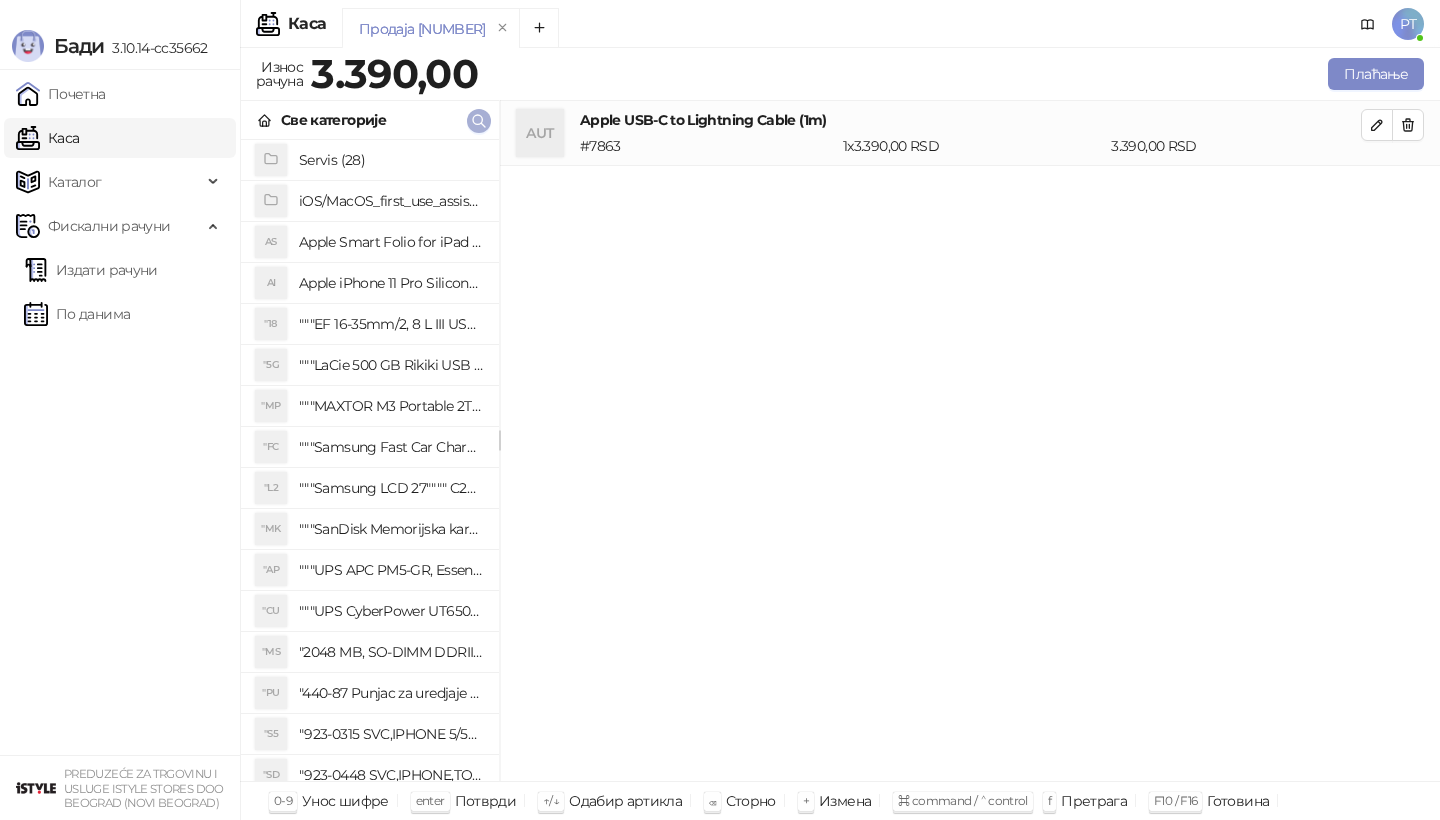 click 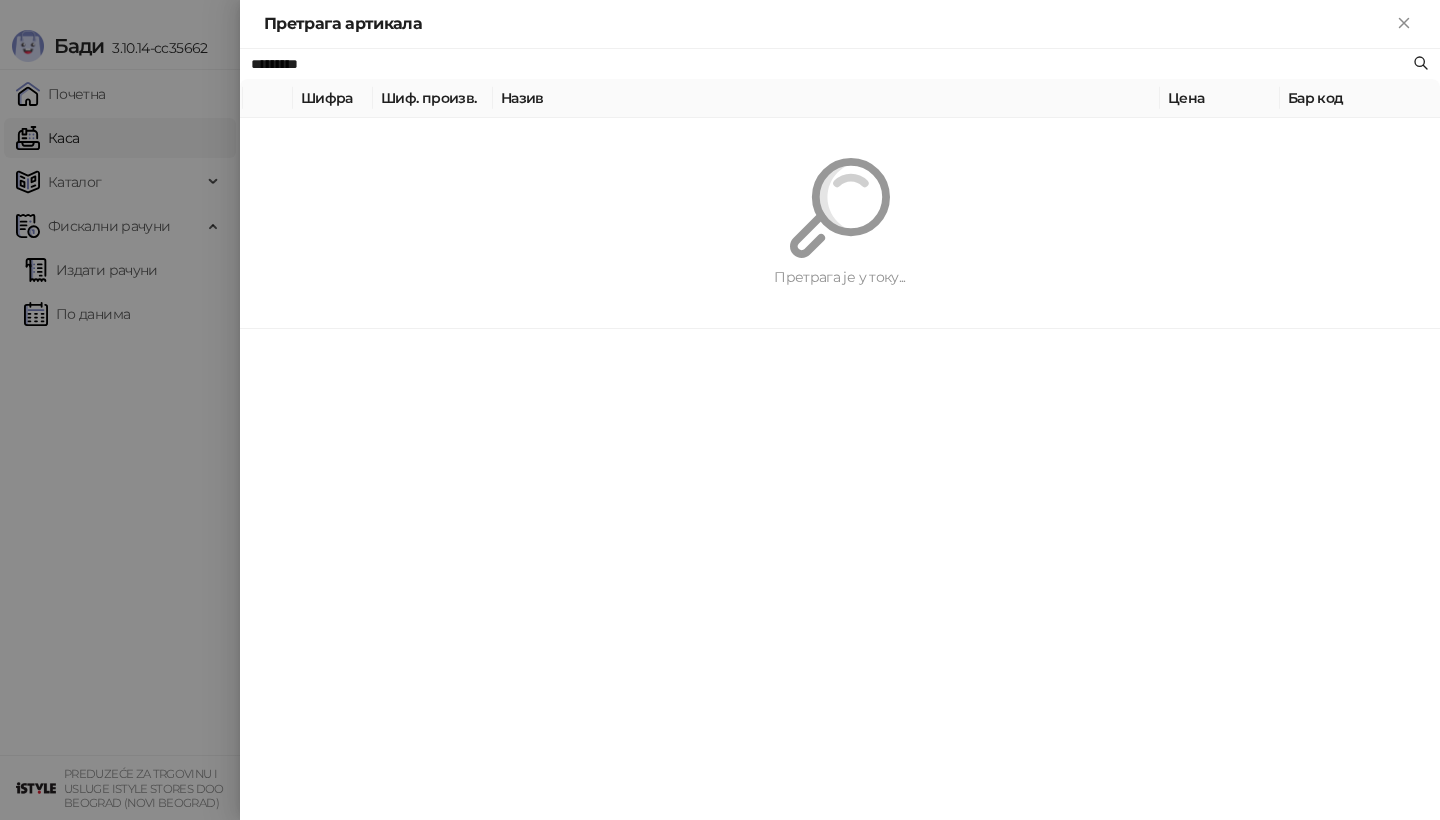 paste 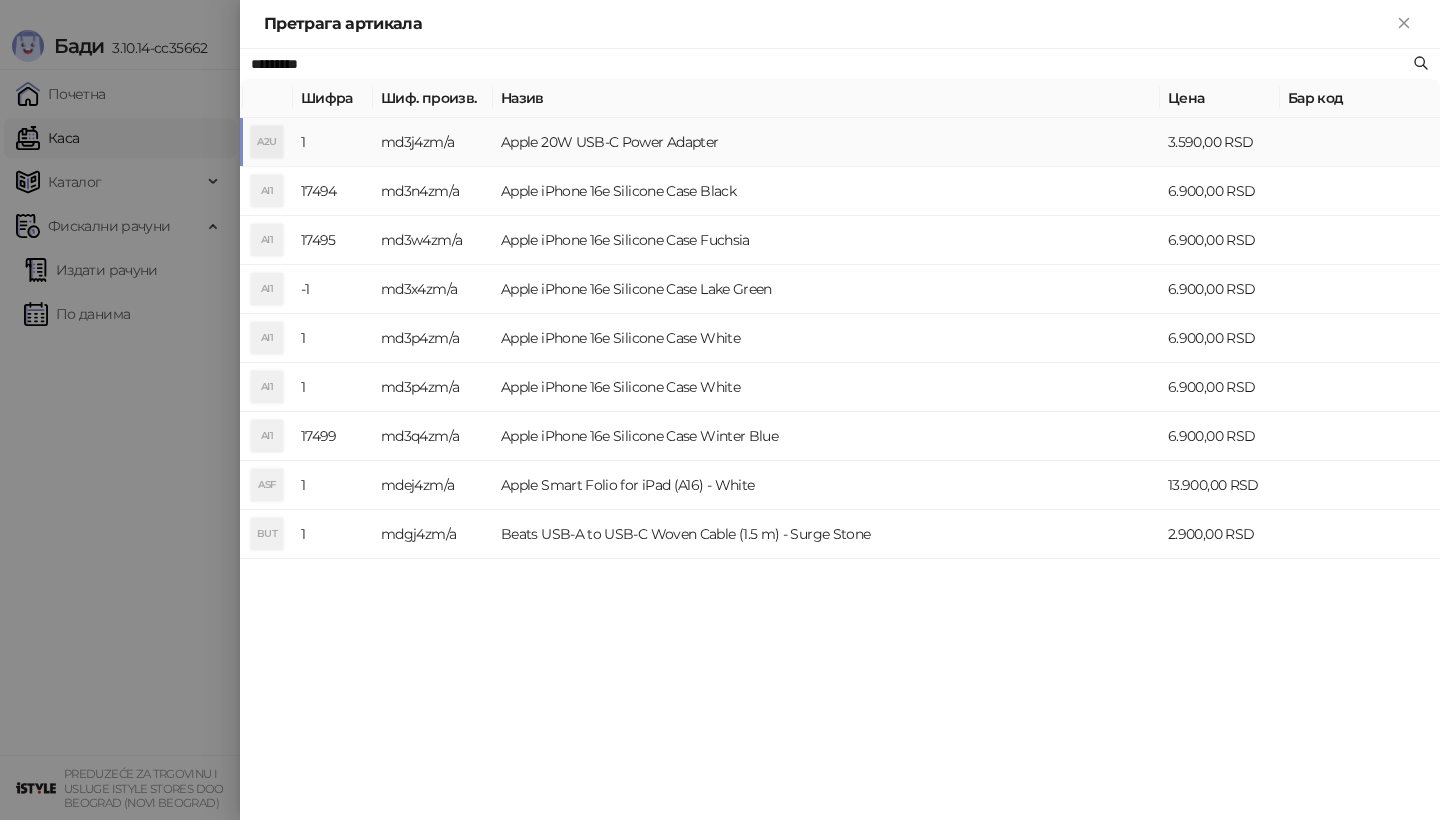 click on "A2U" at bounding box center (267, 142) 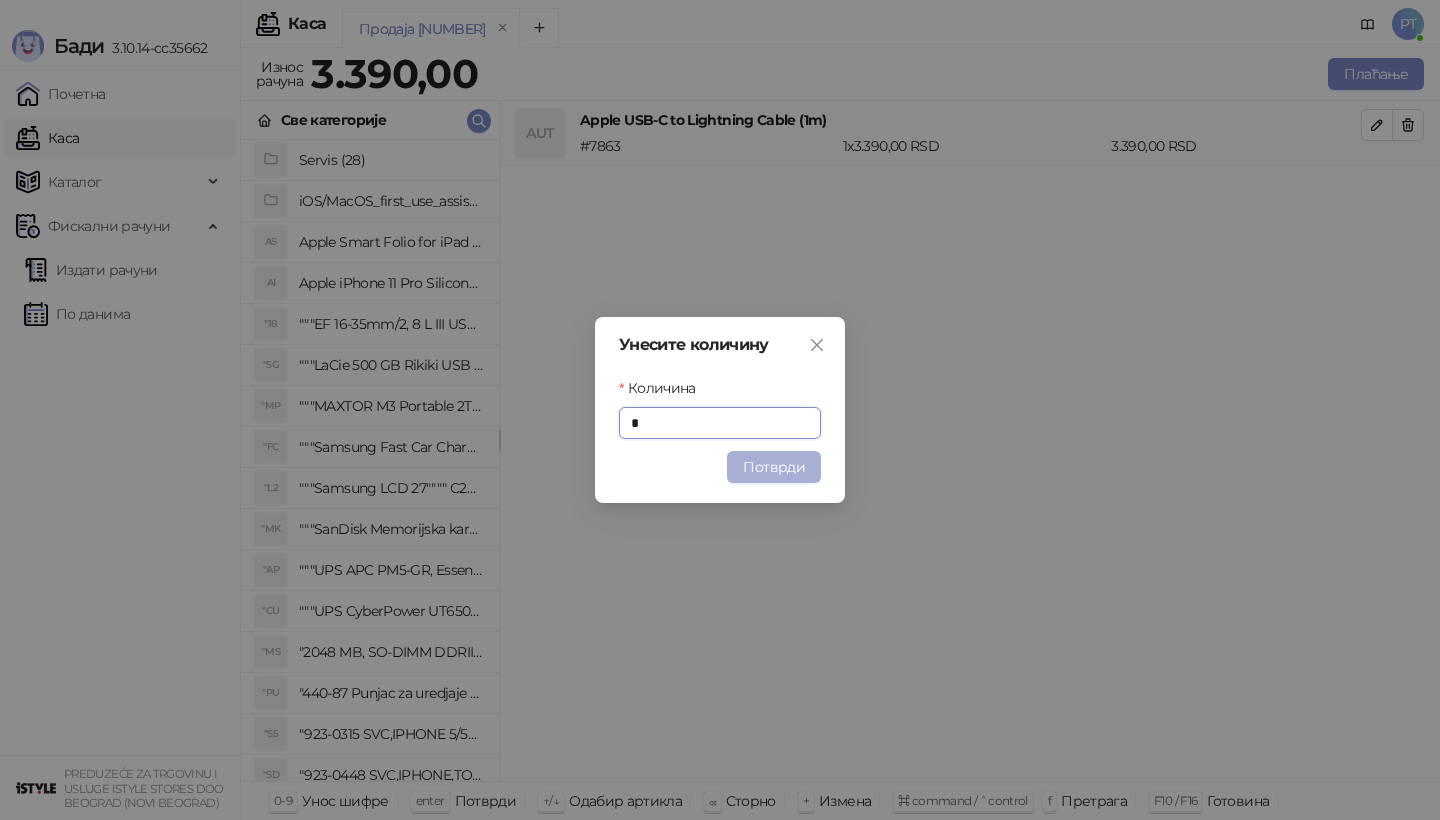 click on "Потврди" at bounding box center (774, 467) 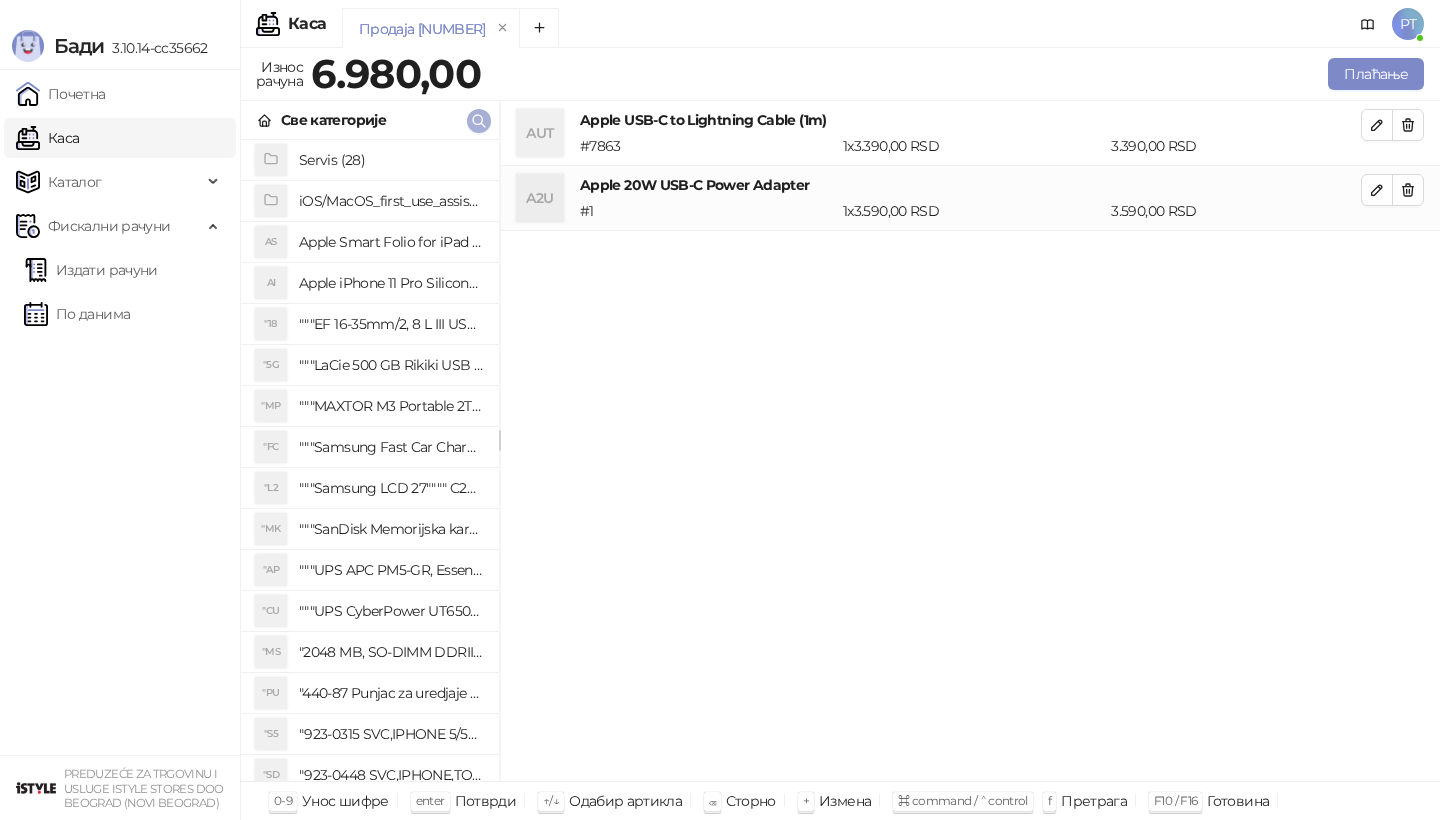 click 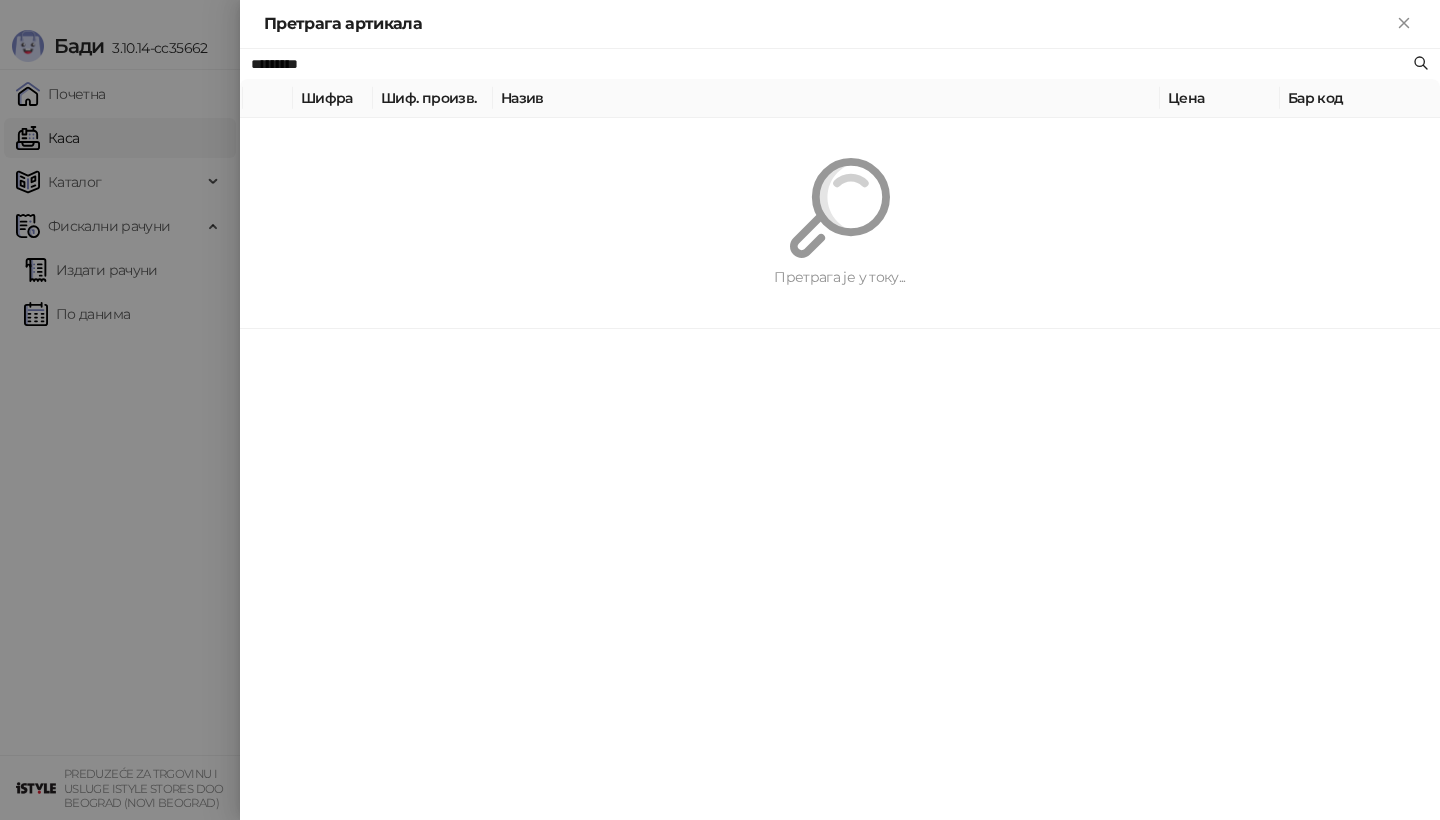 paste on "**********" 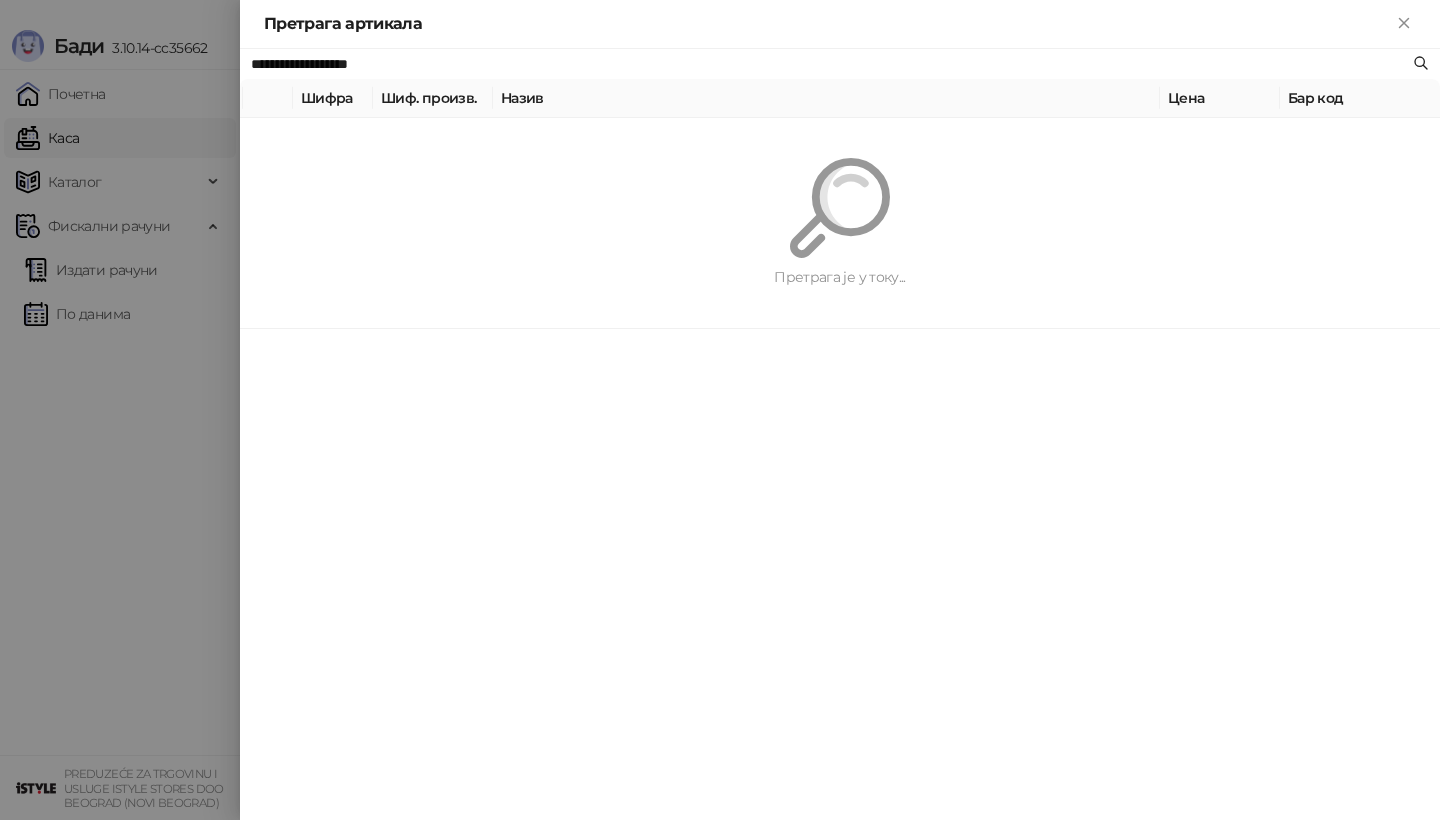 type on "**********" 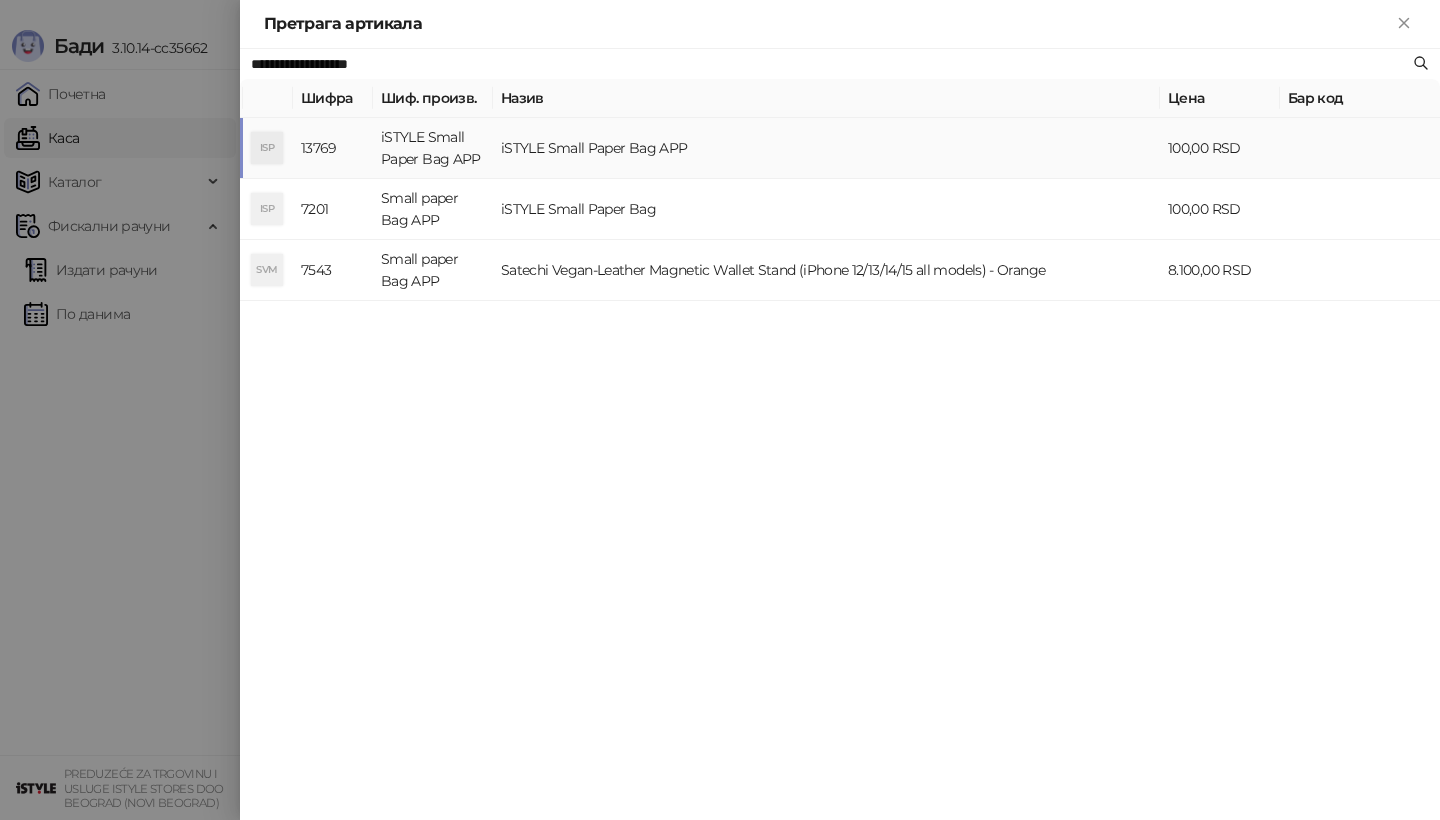 click on "ISP" at bounding box center [267, 148] 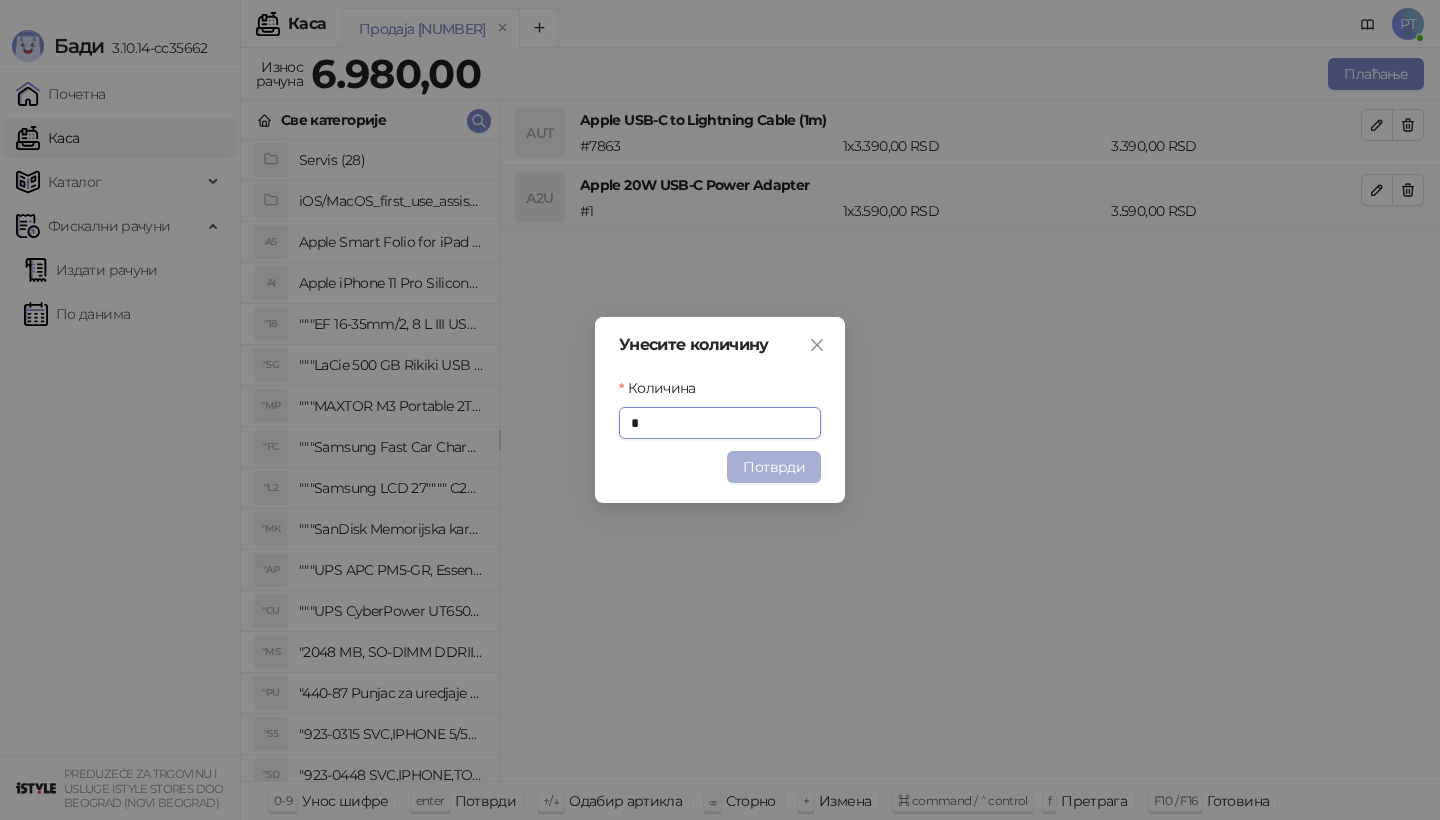 click on "Потврди" at bounding box center [774, 467] 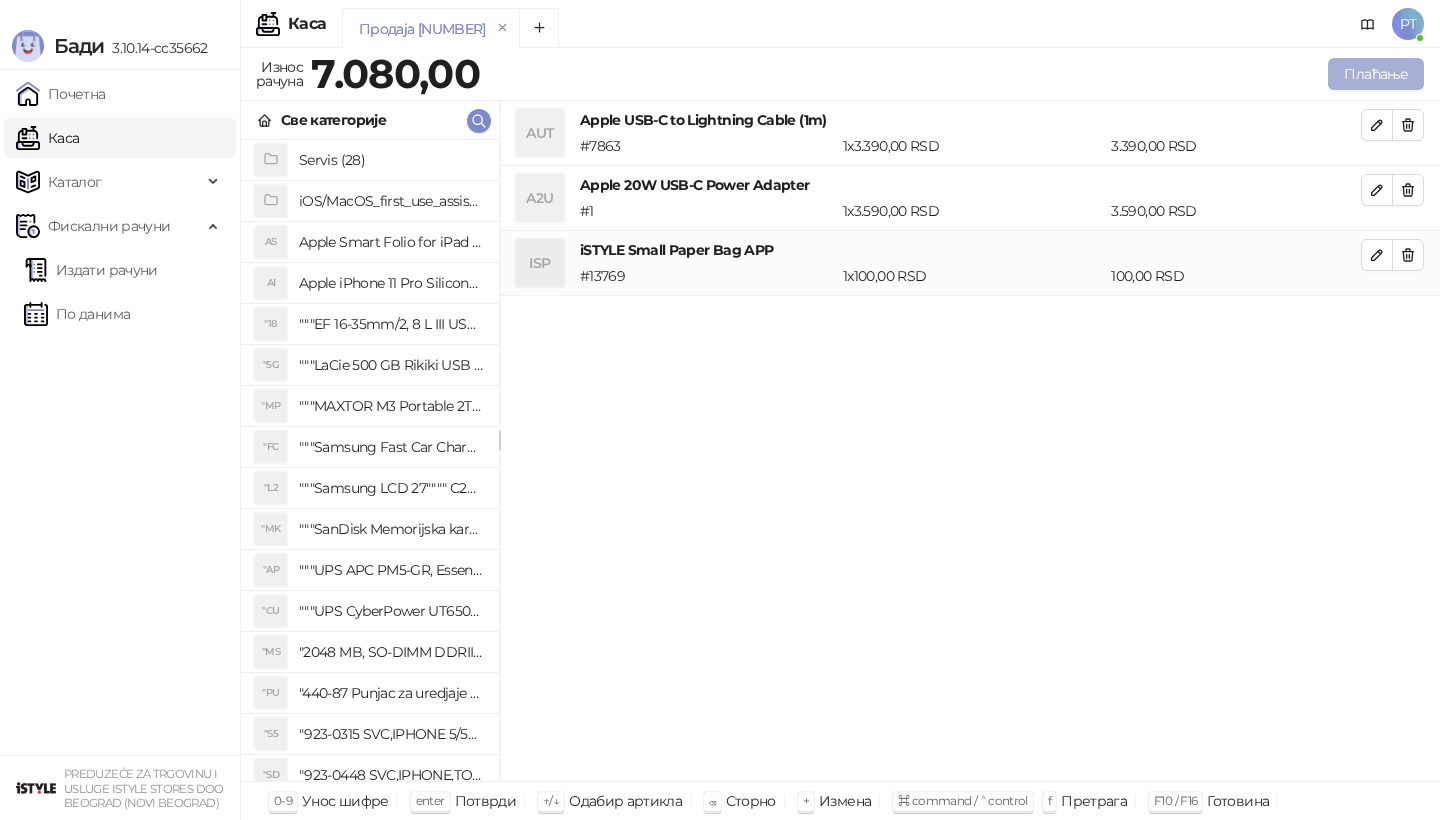 click on "Плаћање" at bounding box center [1376, 74] 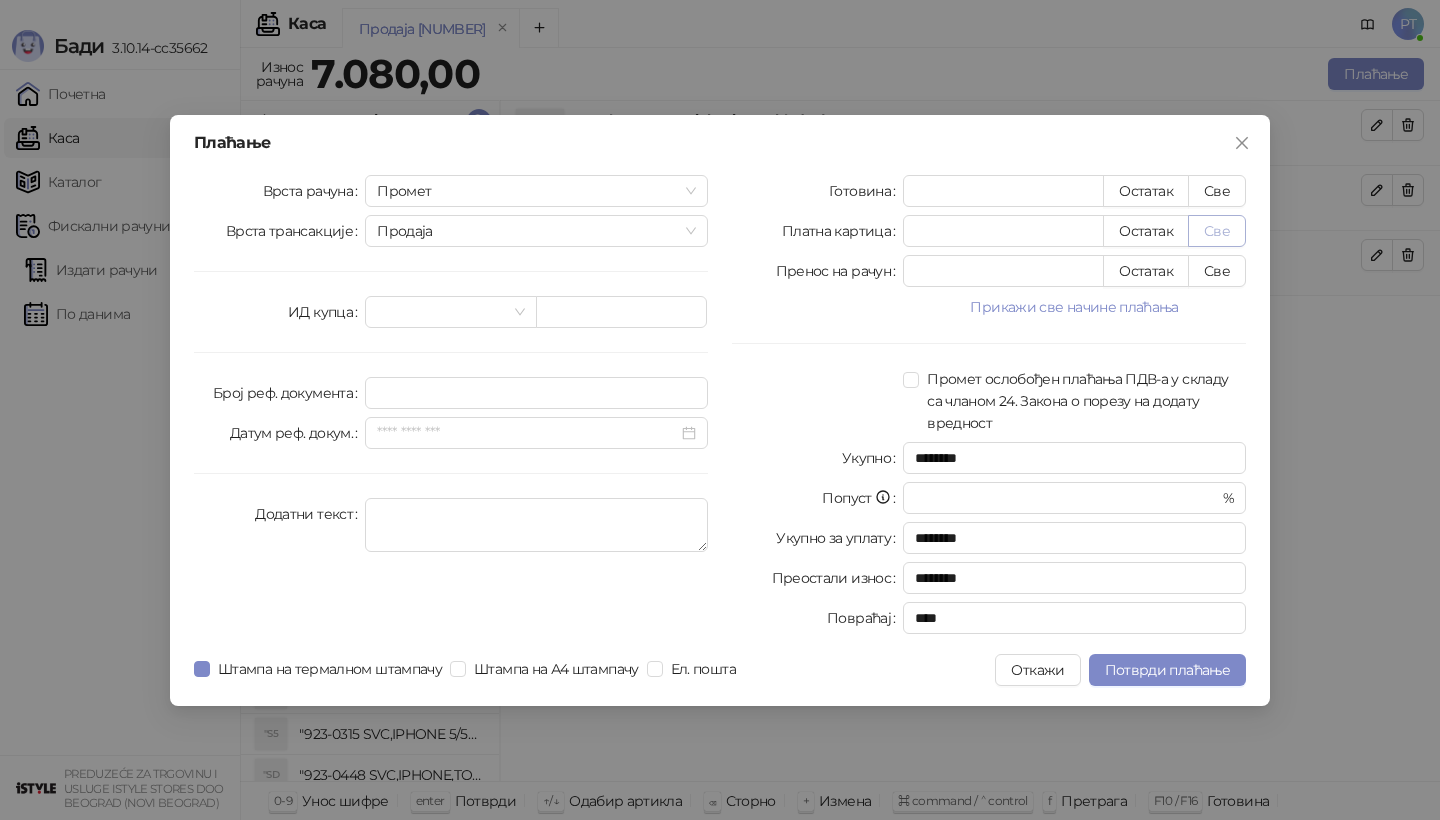 click on "Све" at bounding box center [1217, 231] 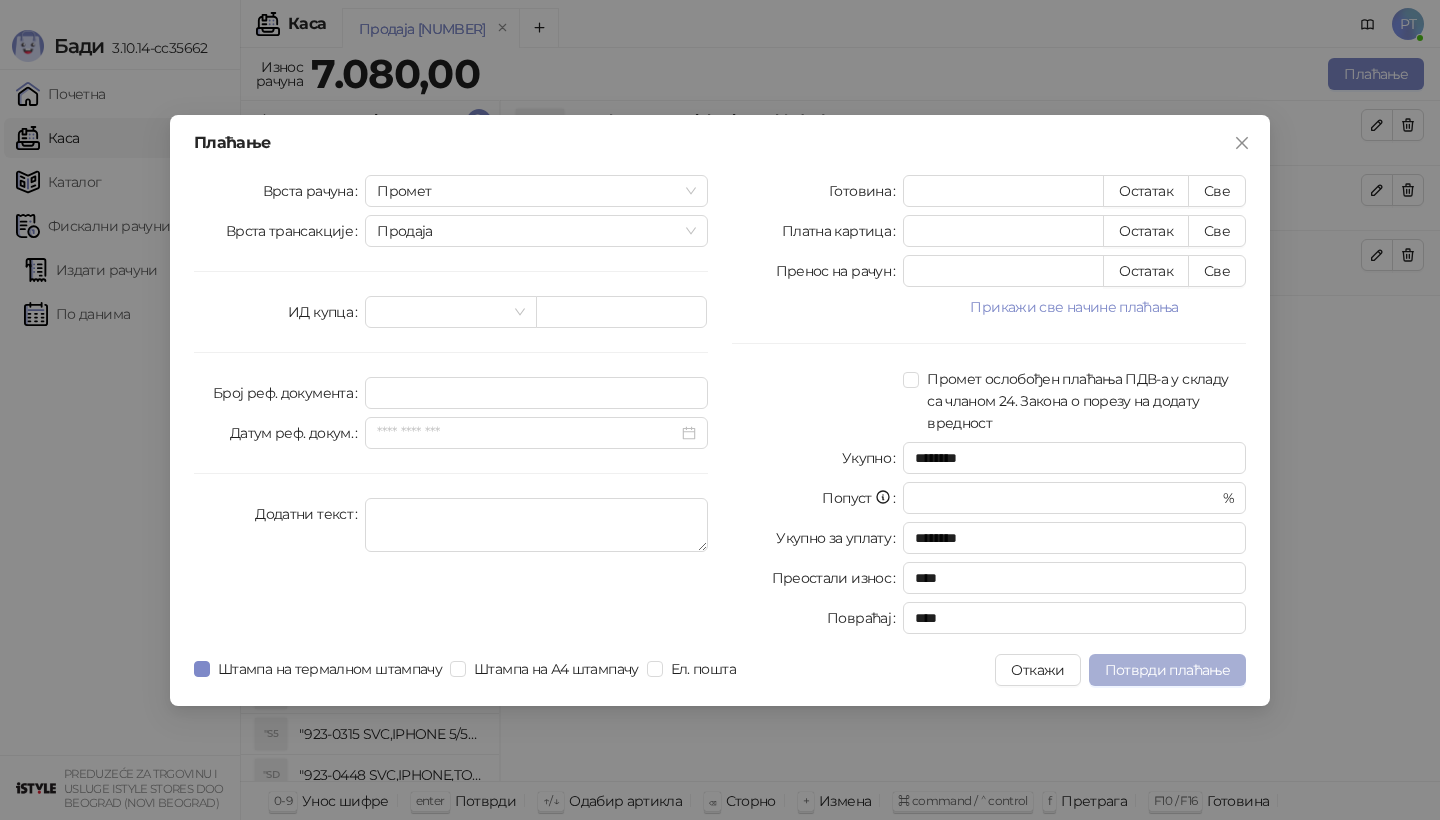 click on "Потврди плаћање" at bounding box center [1167, 670] 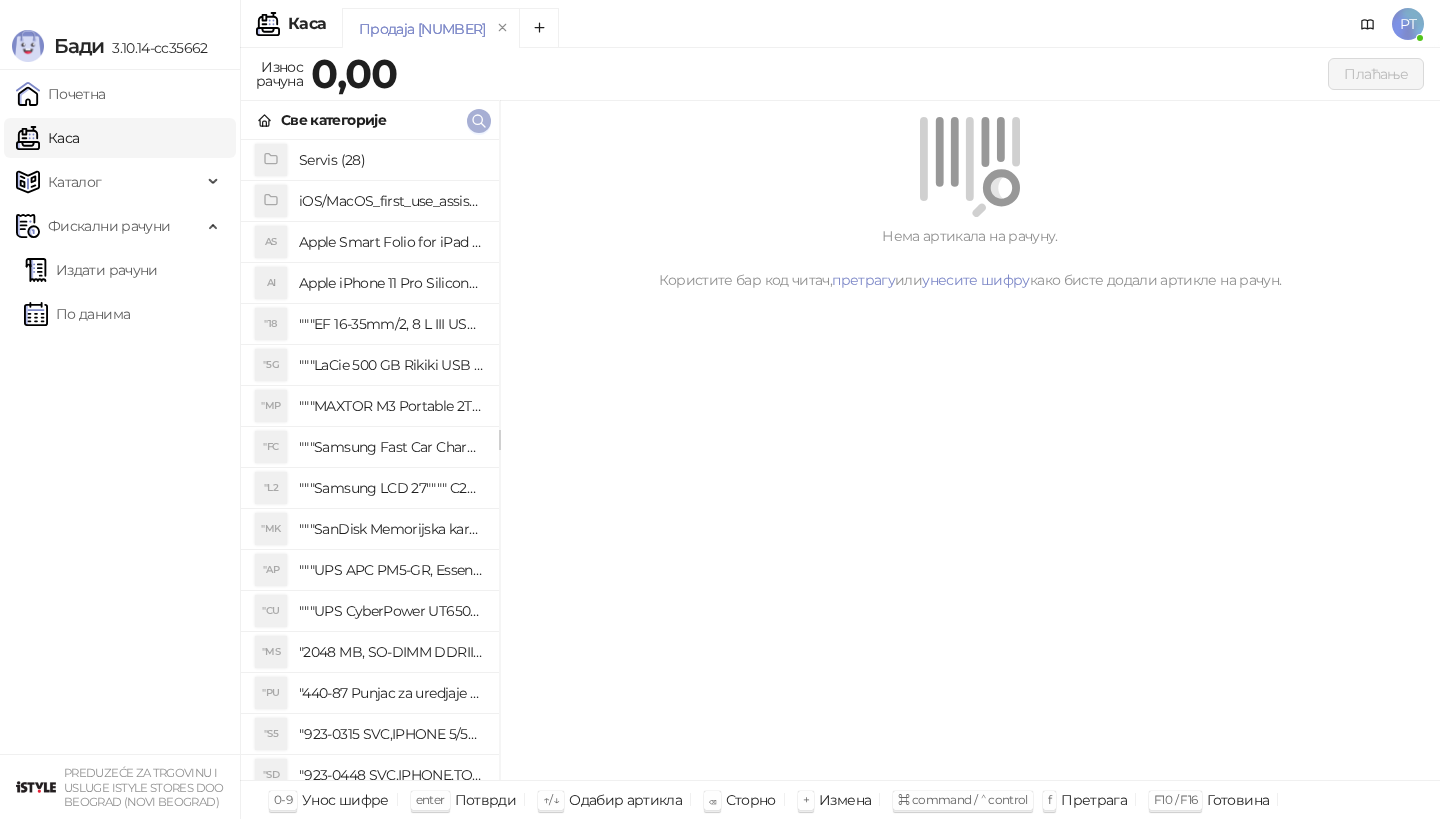 click 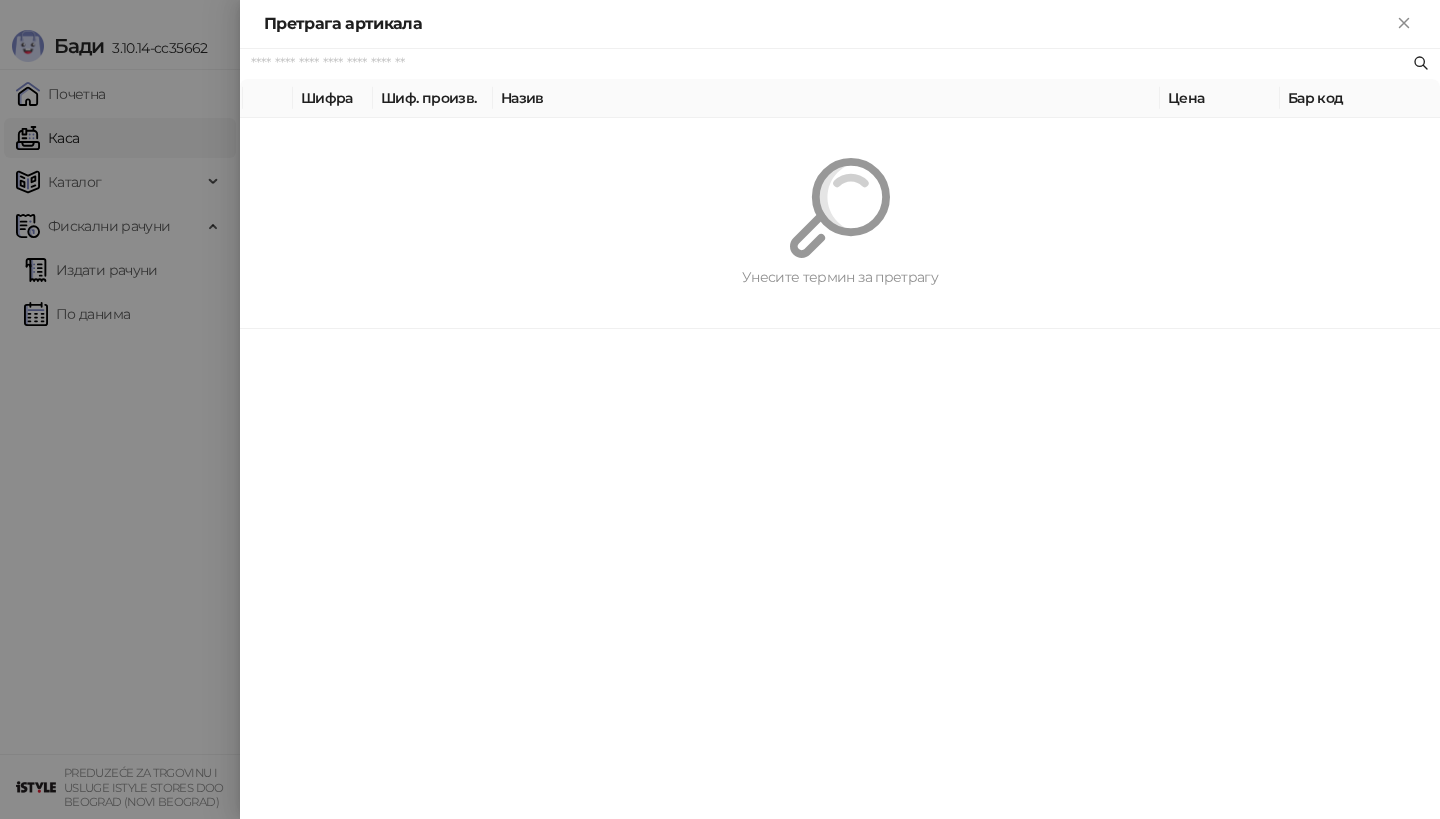 paste on "*********" 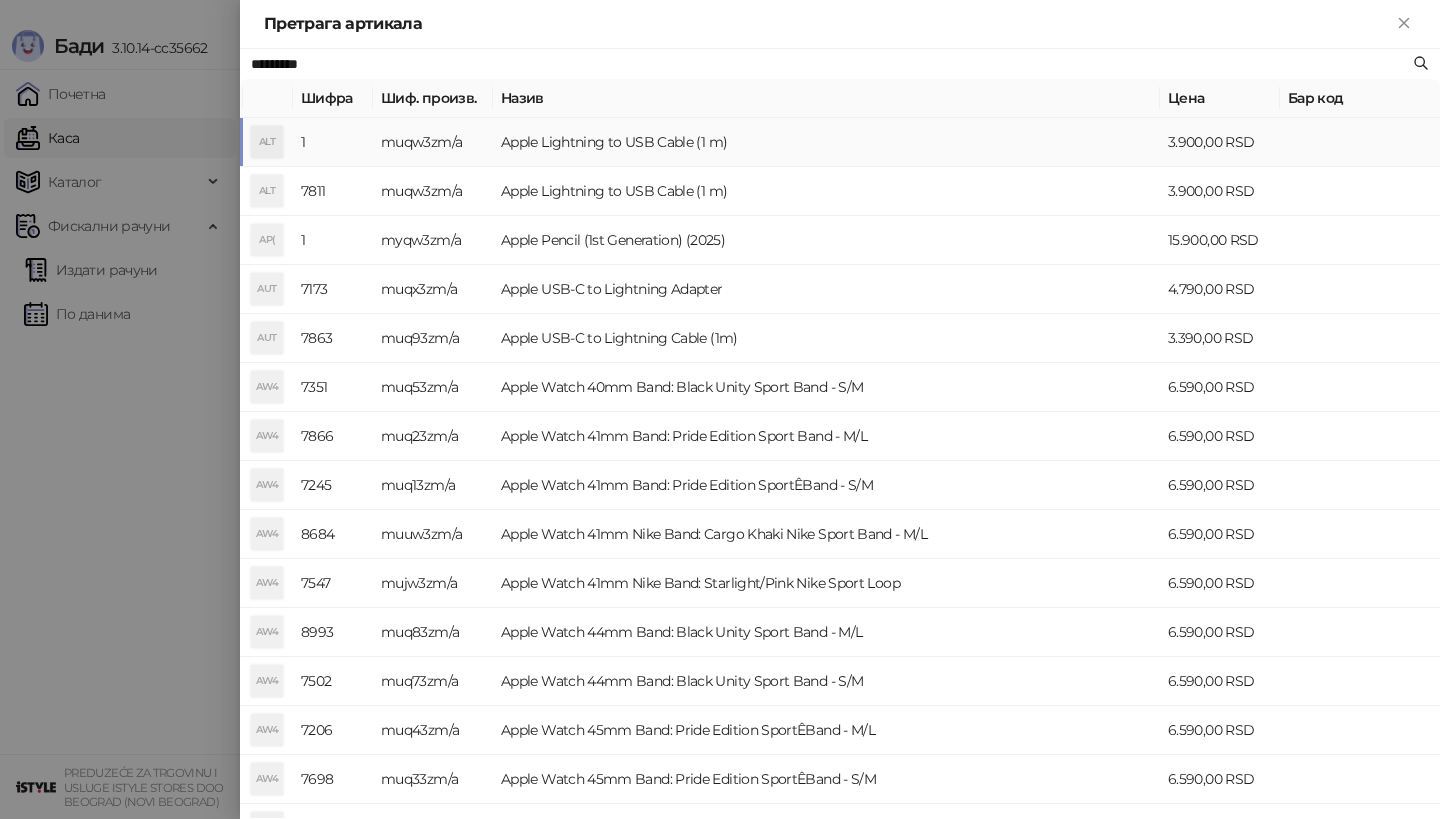click on "ALT" at bounding box center (267, 142) 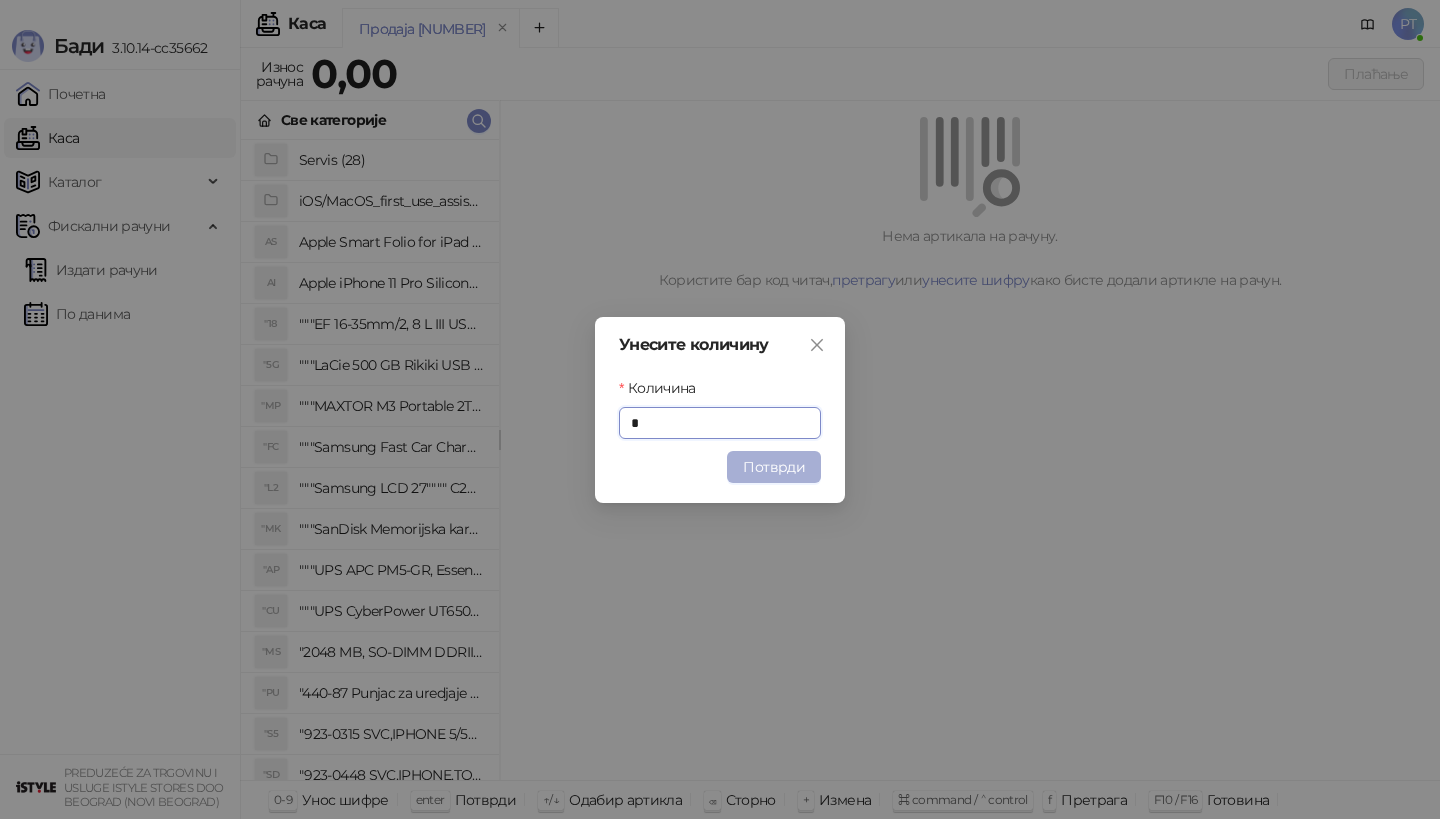click on "Потврди" at bounding box center (774, 467) 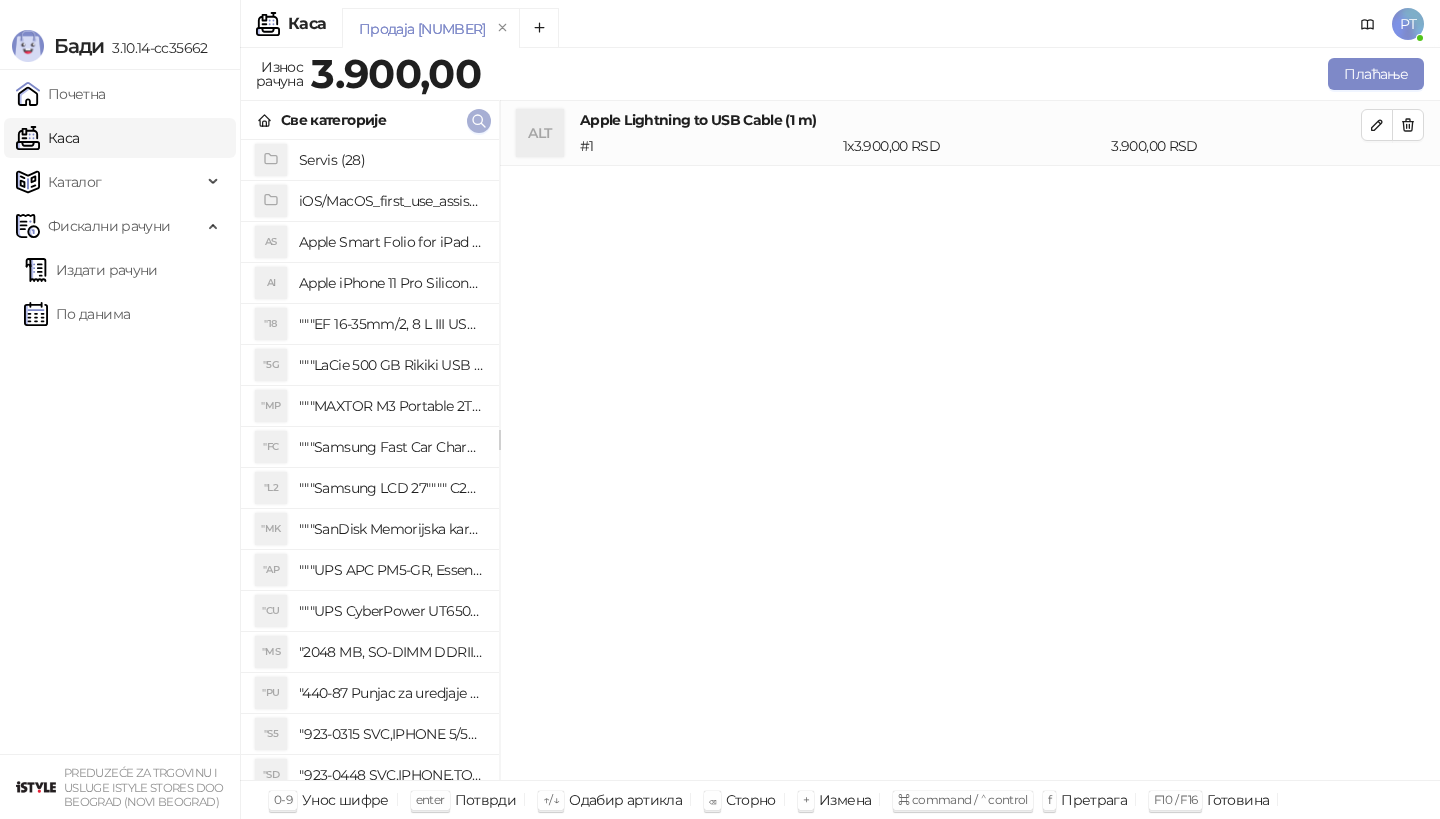 click 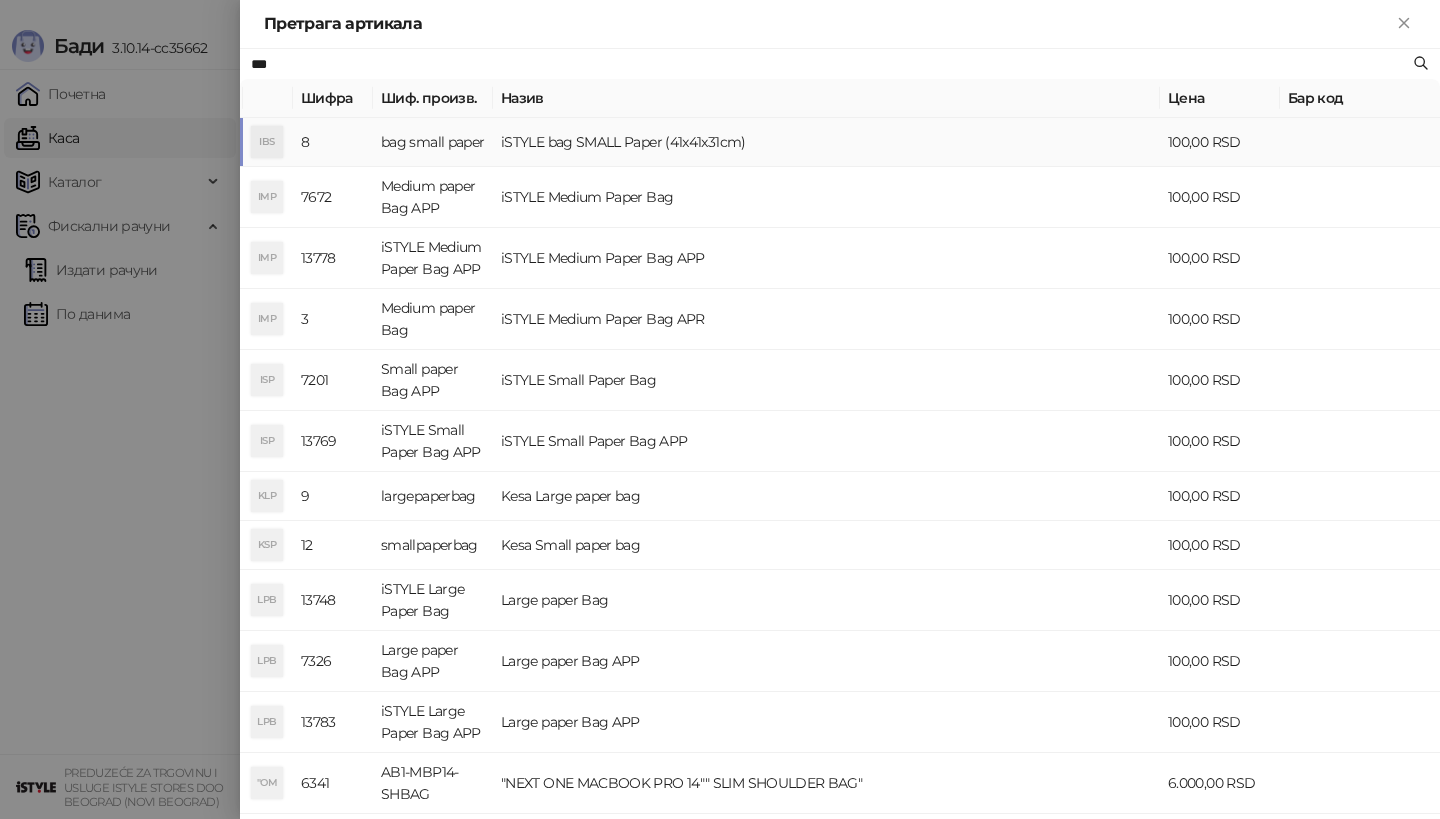 type on "***" 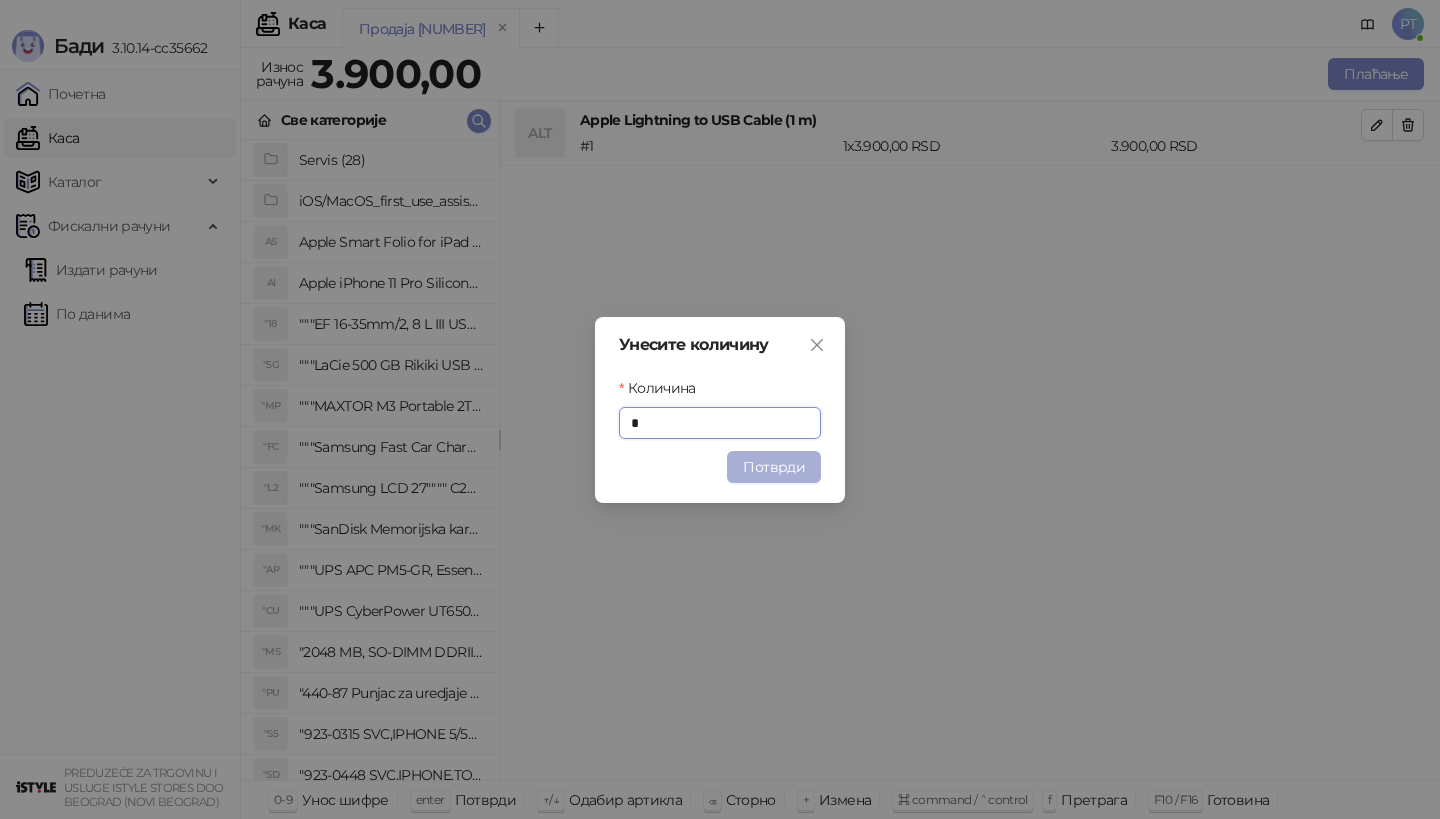 click on "Потврди" at bounding box center (774, 467) 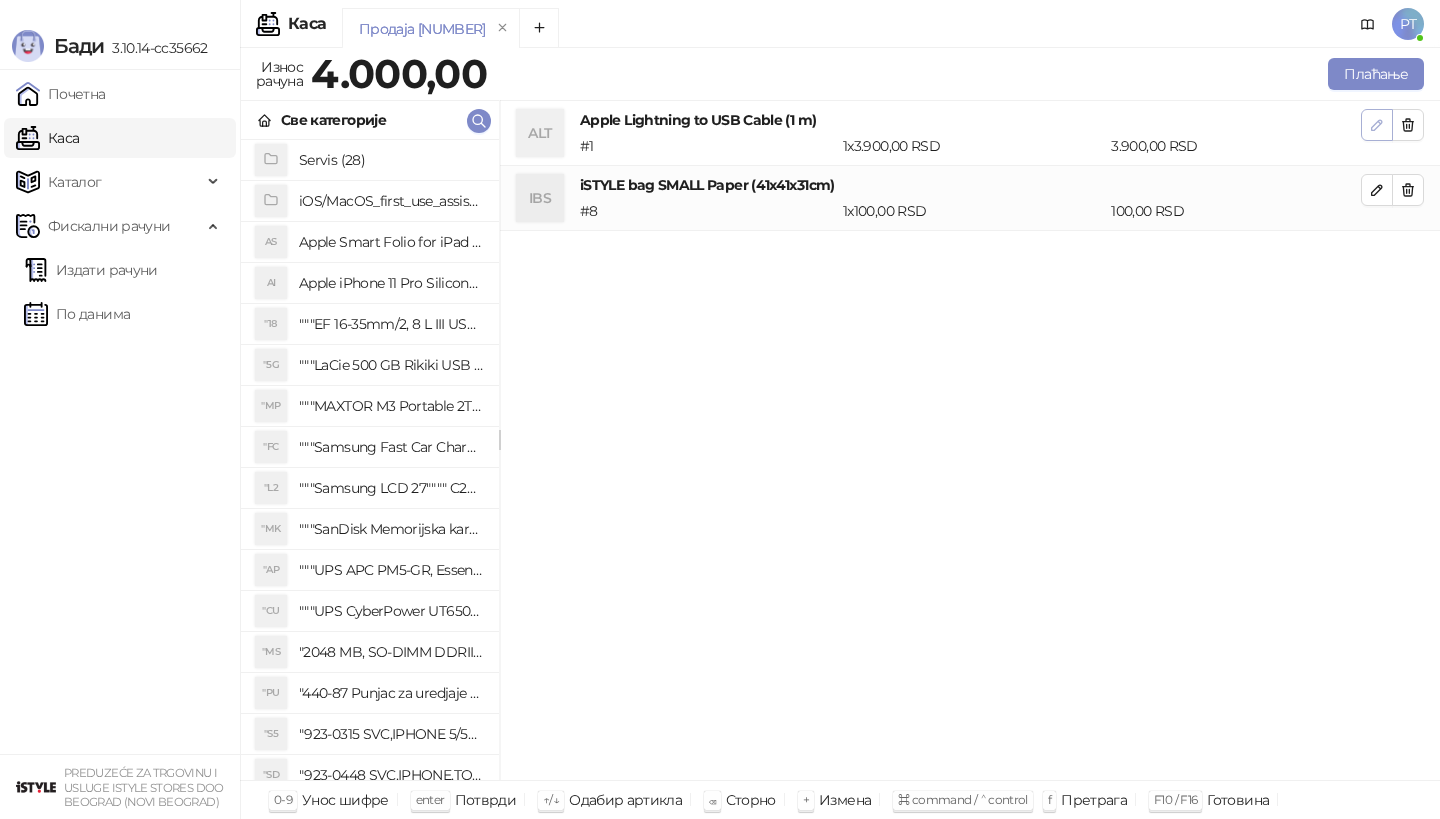 click 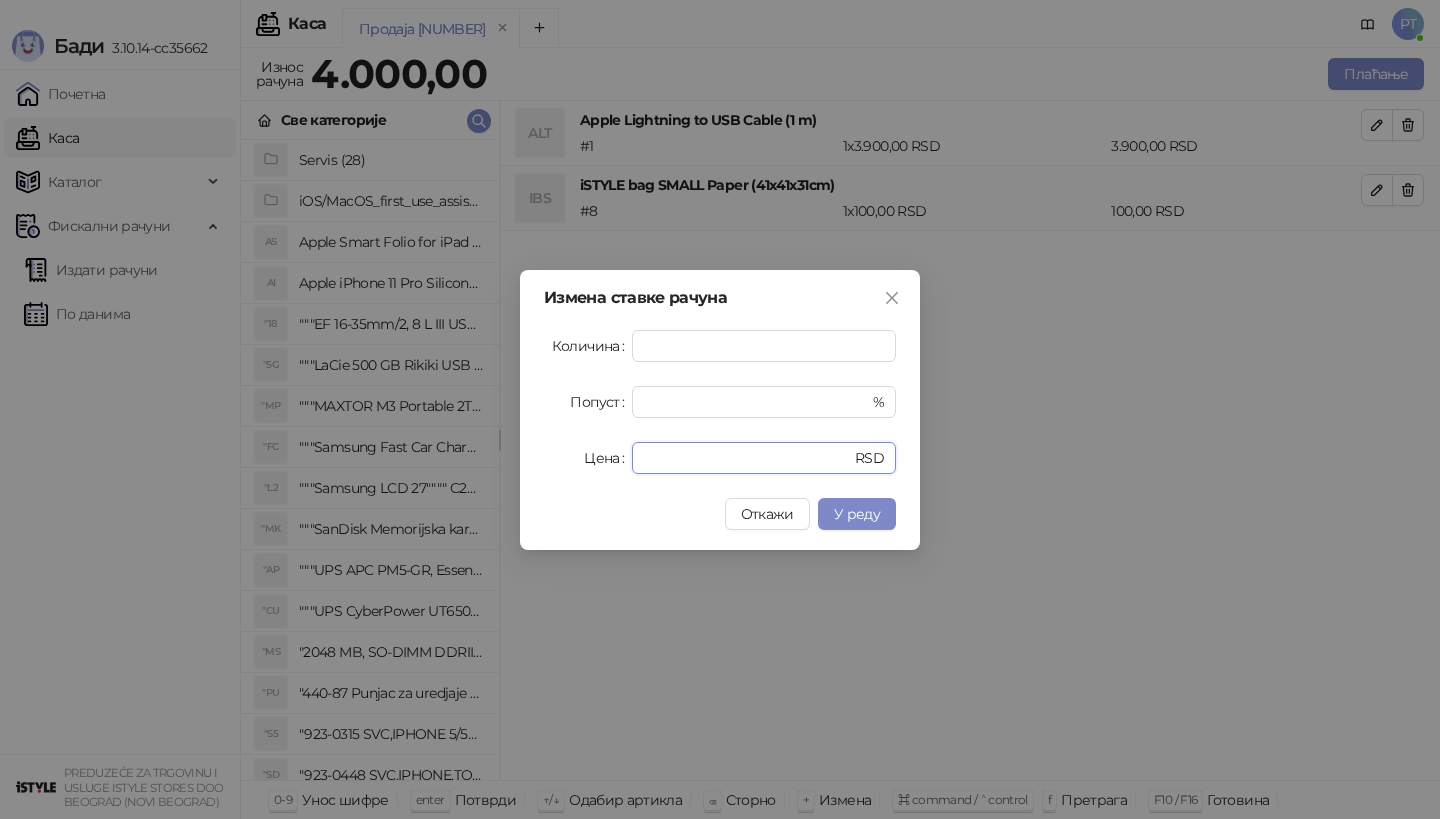 drag, startPoint x: 704, startPoint y: 461, endPoint x: 597, endPoint y: 461, distance: 107 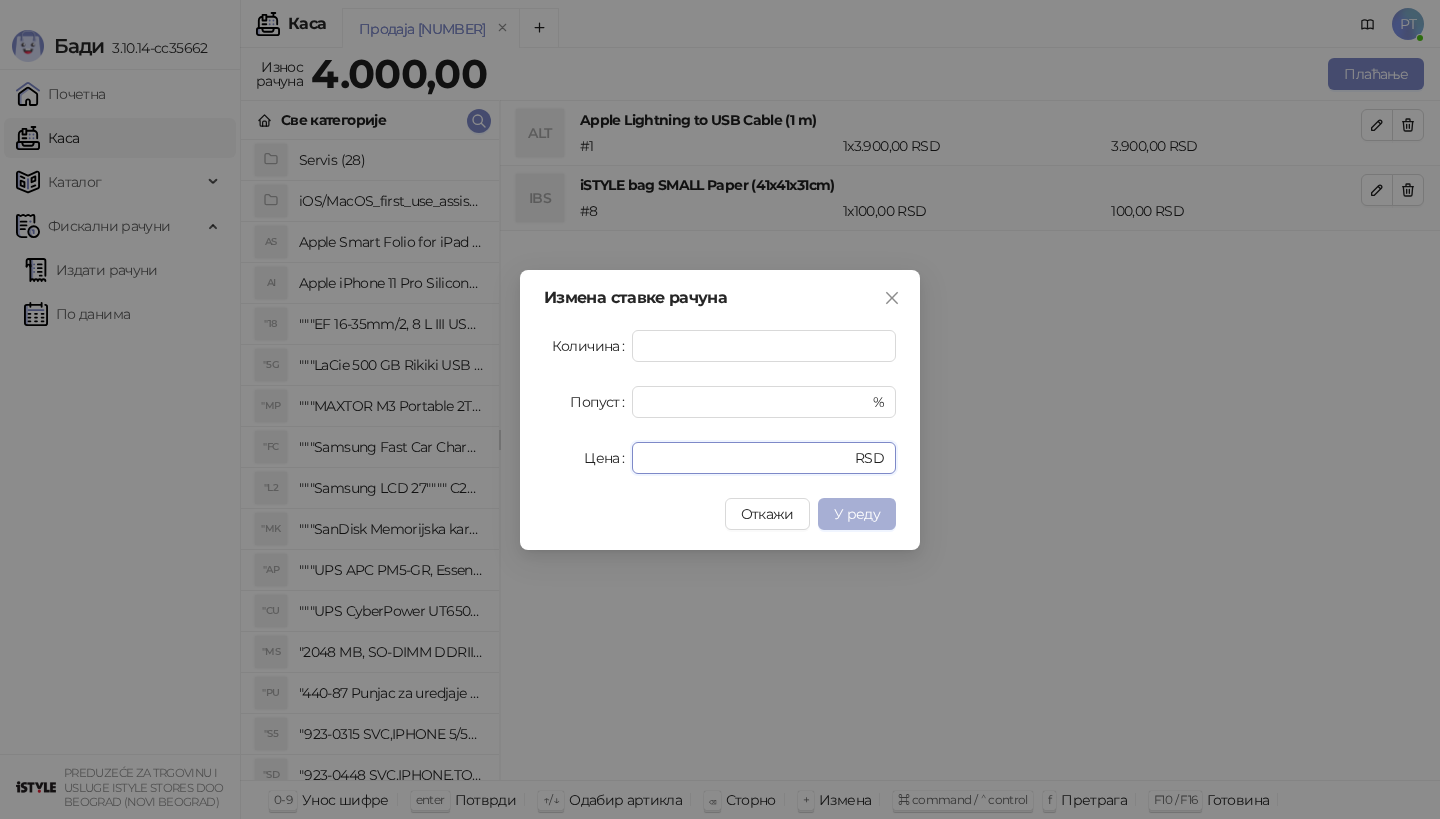 type on "****" 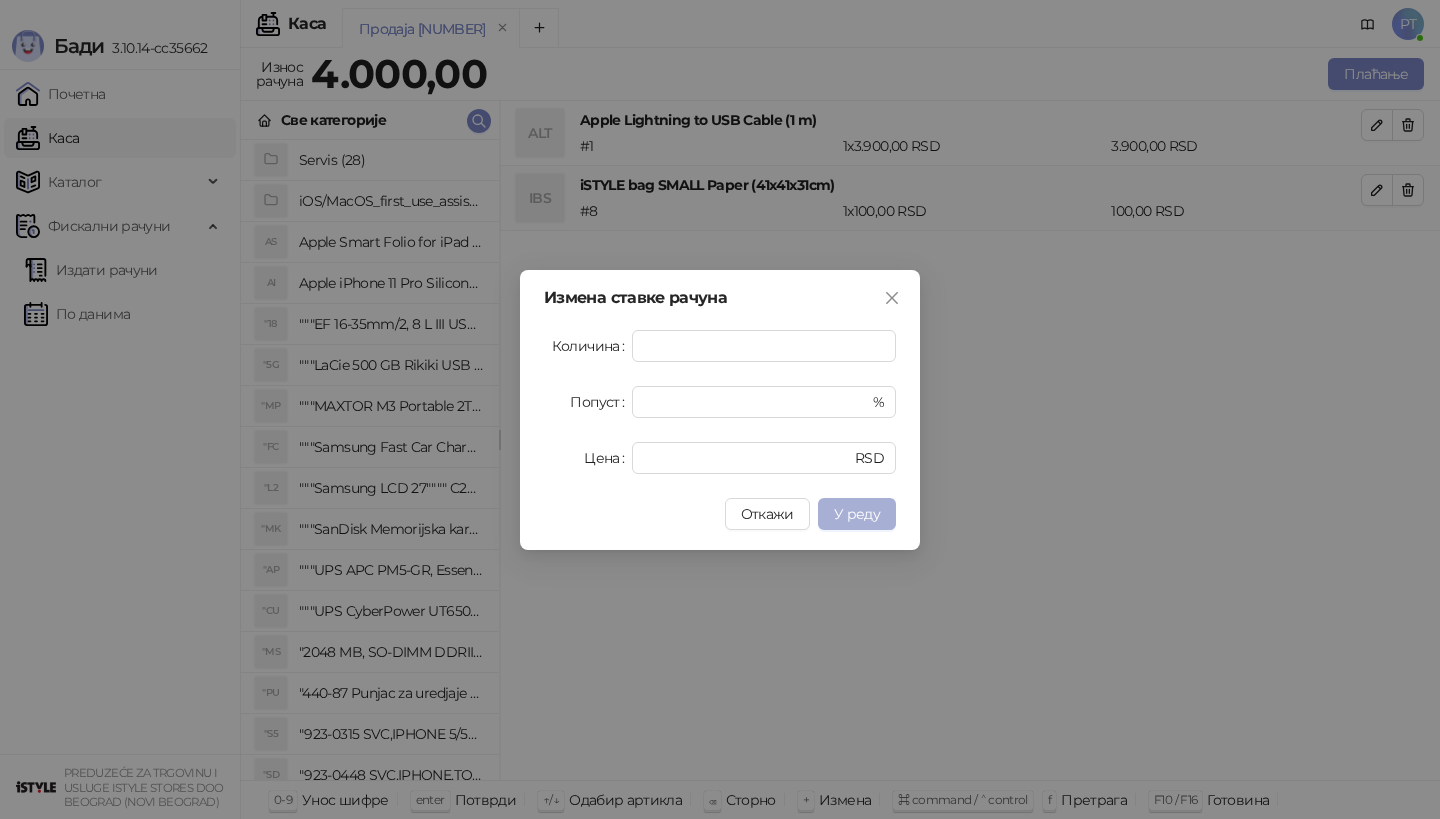 click on "У реду" at bounding box center (857, 514) 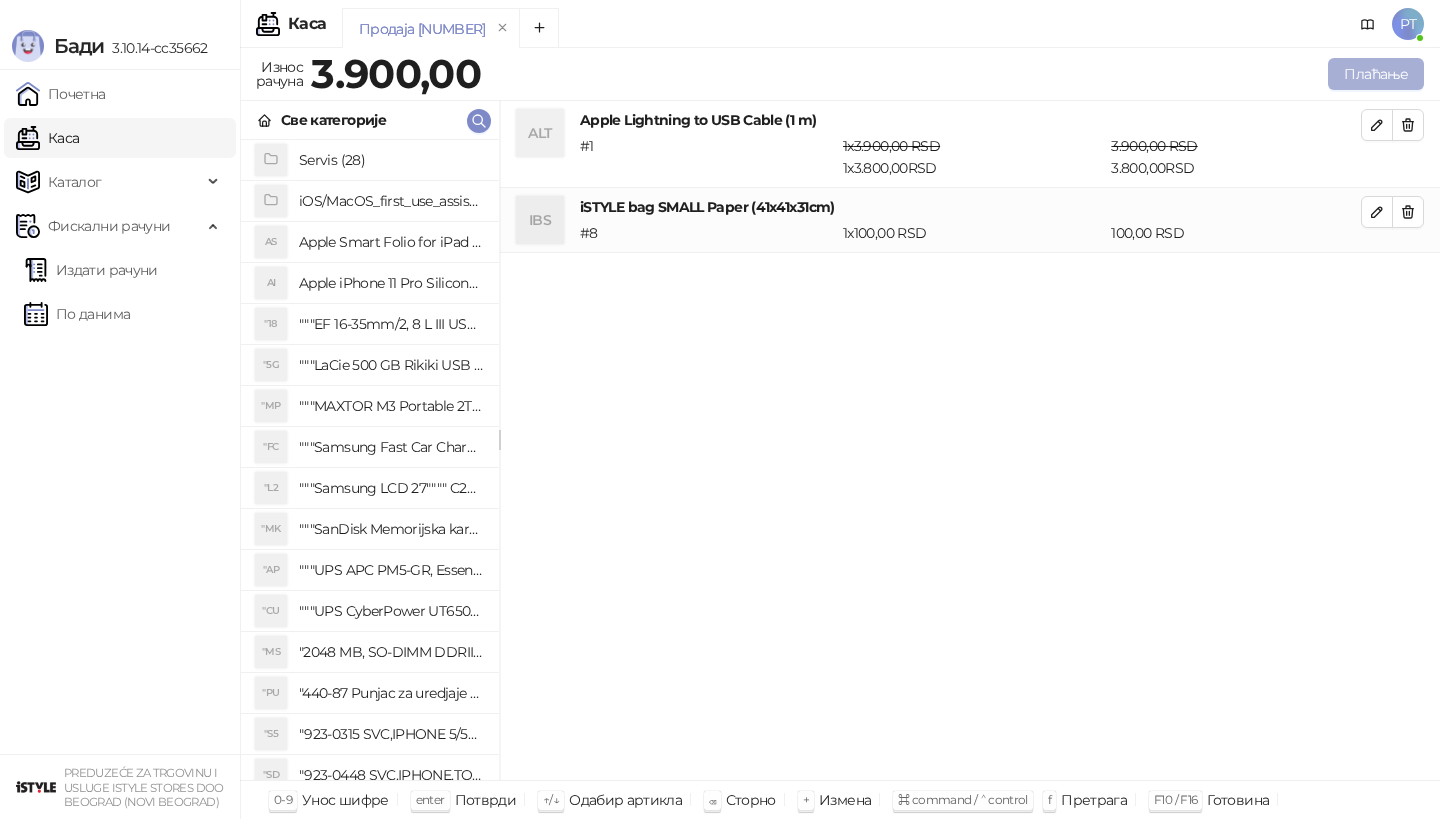 click on "Плаћање" at bounding box center (1376, 74) 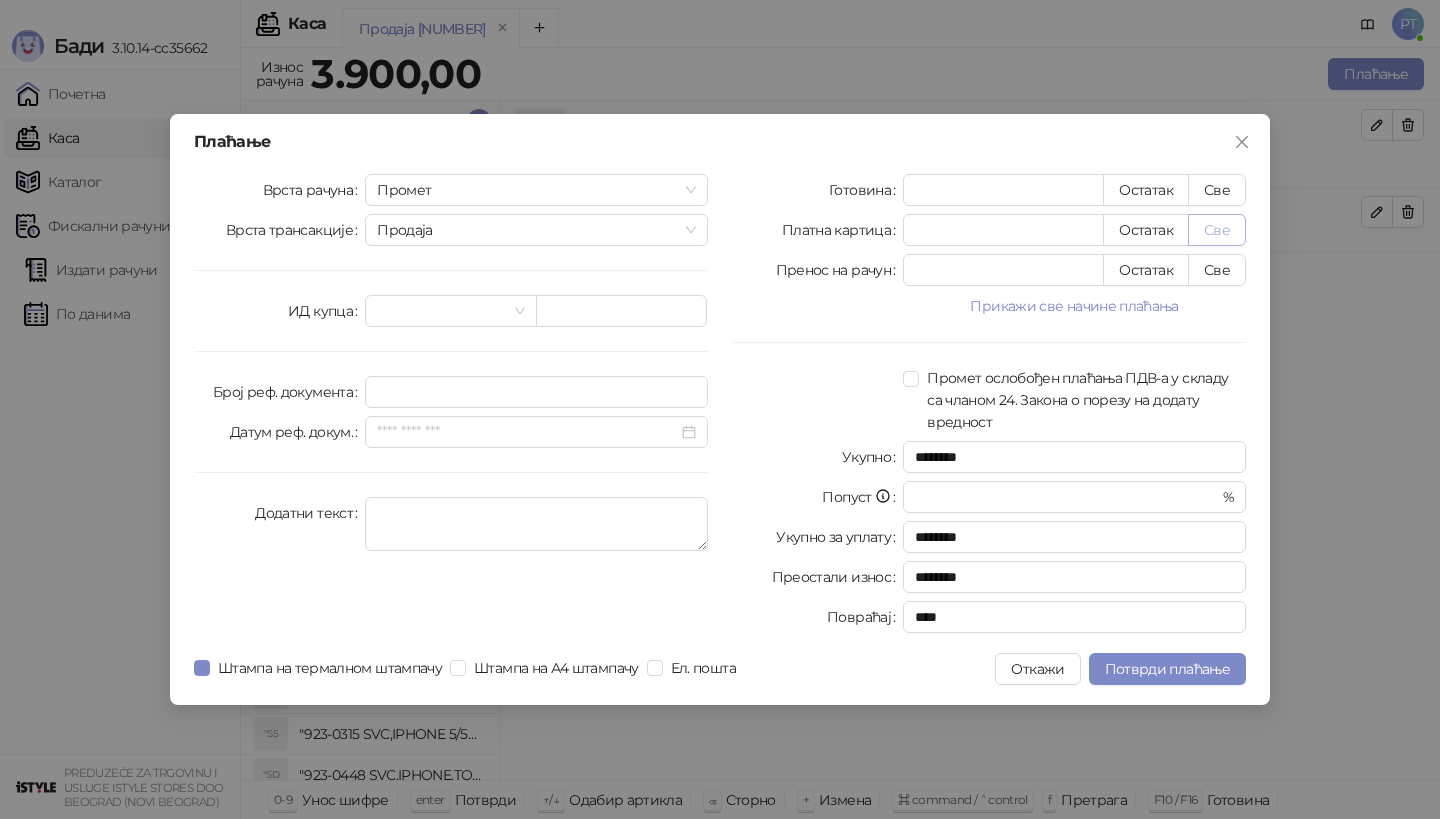 click on "Све" at bounding box center (1217, 230) 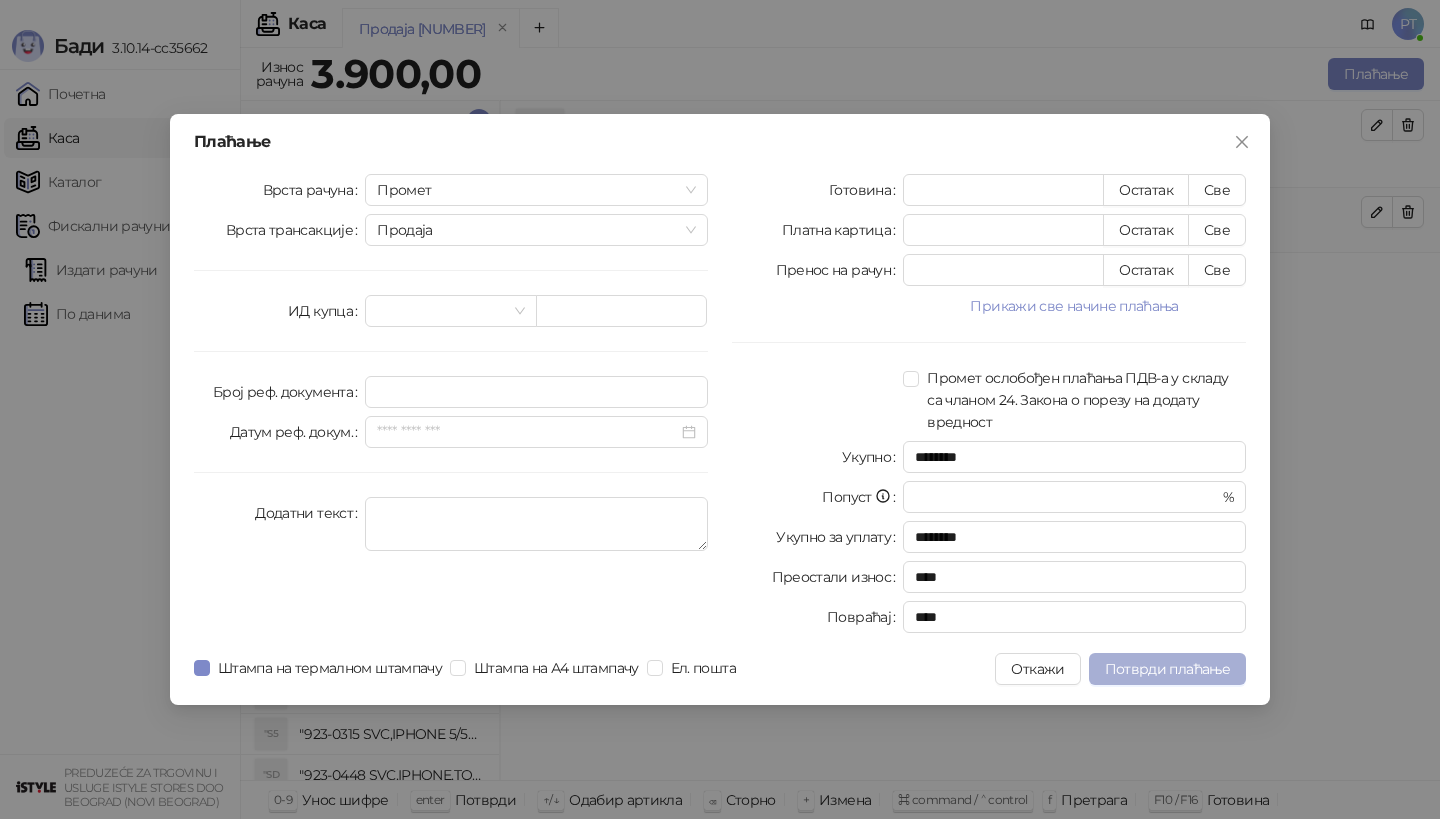 click on "Потврди плаћање" at bounding box center (1167, 669) 